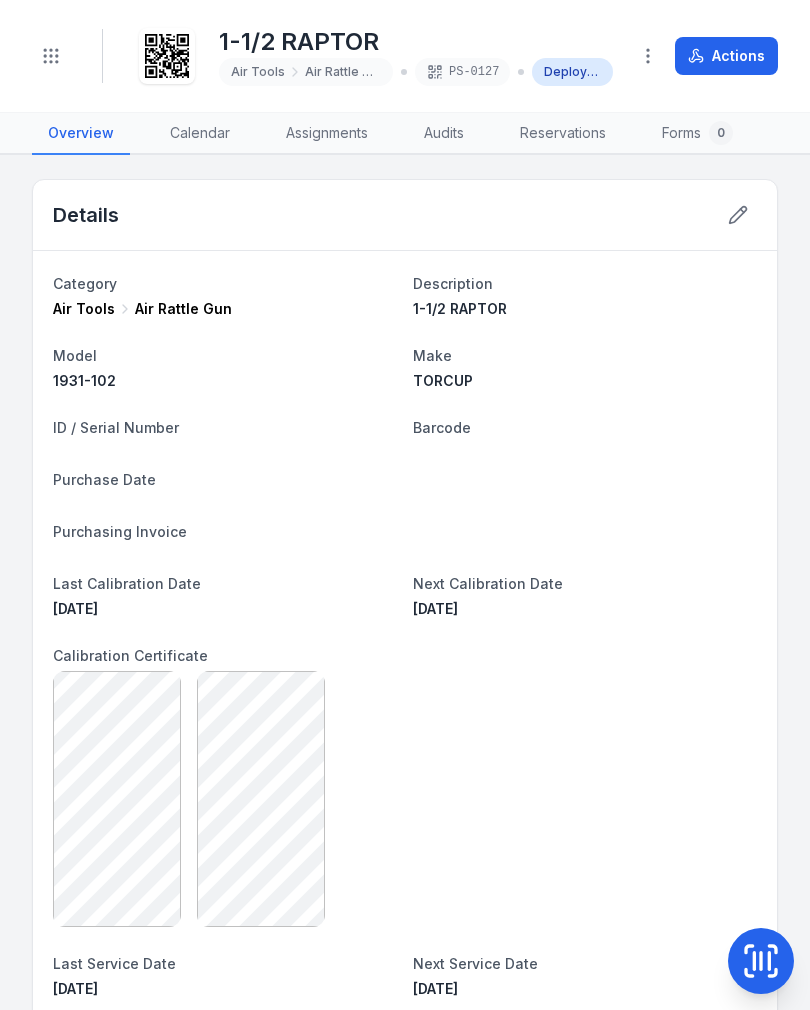 scroll, scrollTop: 0, scrollLeft: 0, axis: both 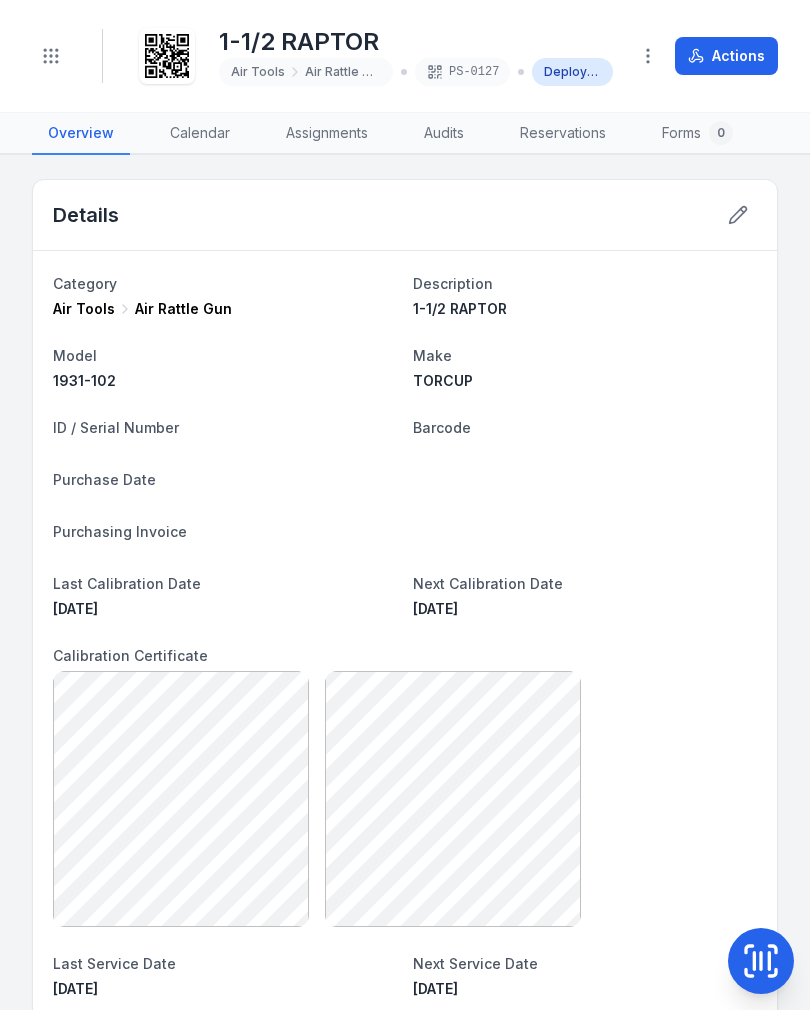 click on "Toggle Navigation" at bounding box center (51, 56) 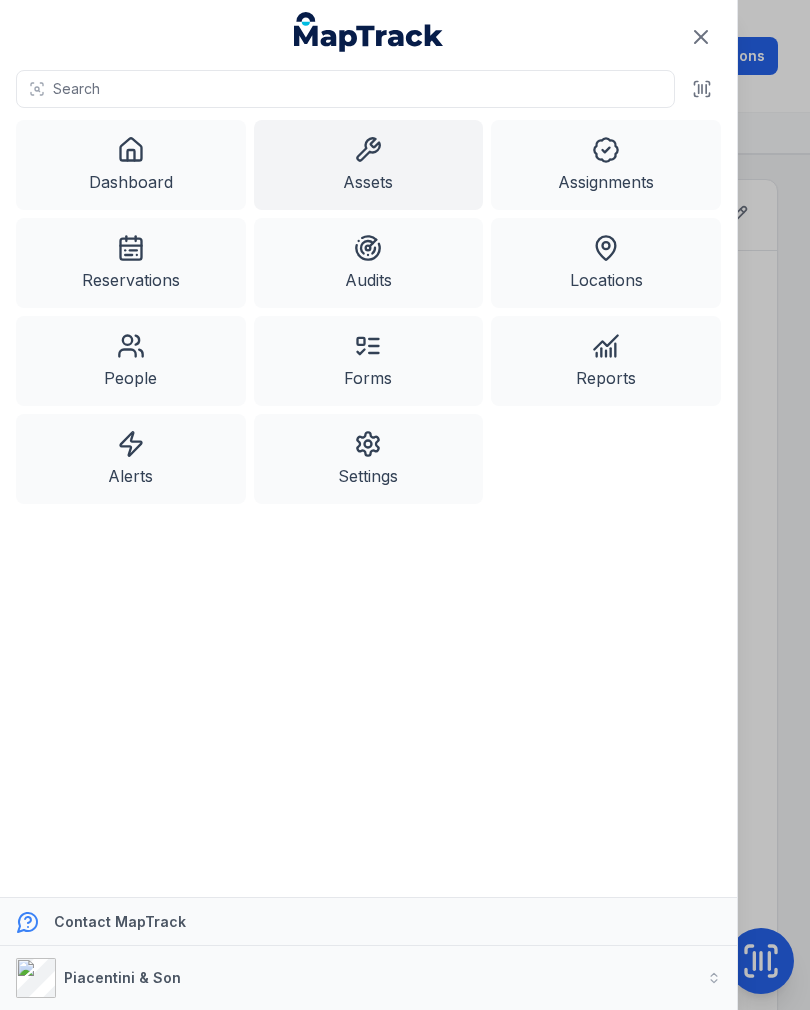 click on "Assets" at bounding box center [369, 165] 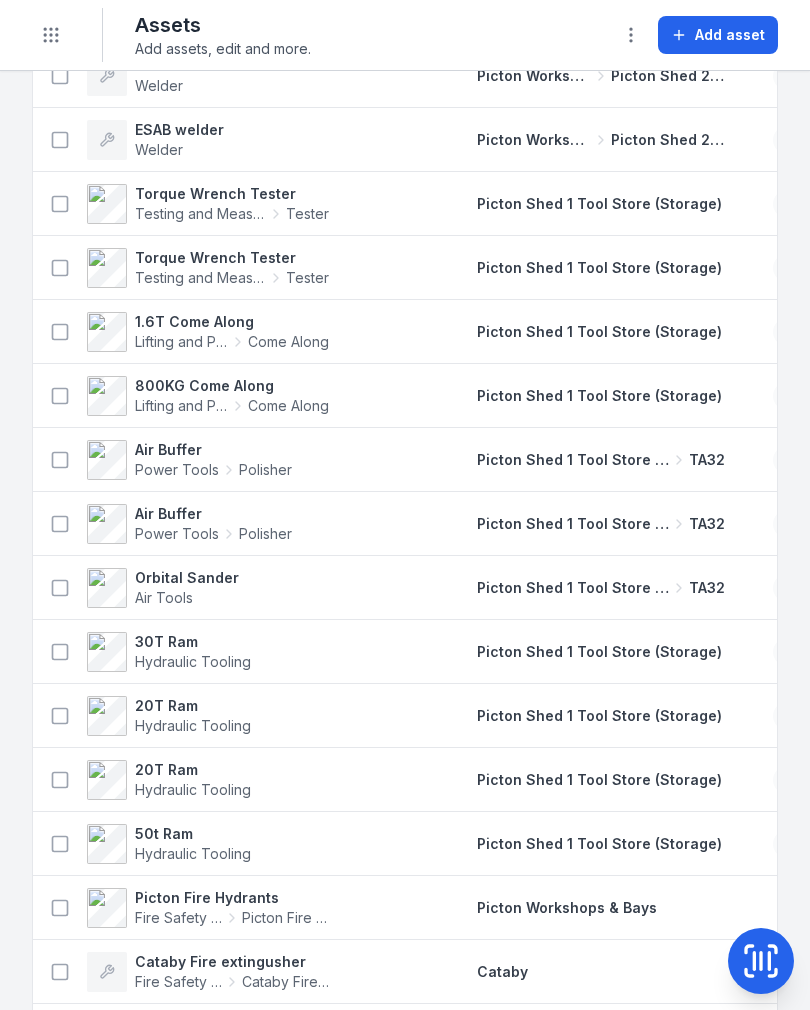 scroll, scrollTop: 354, scrollLeft: 0, axis: vertical 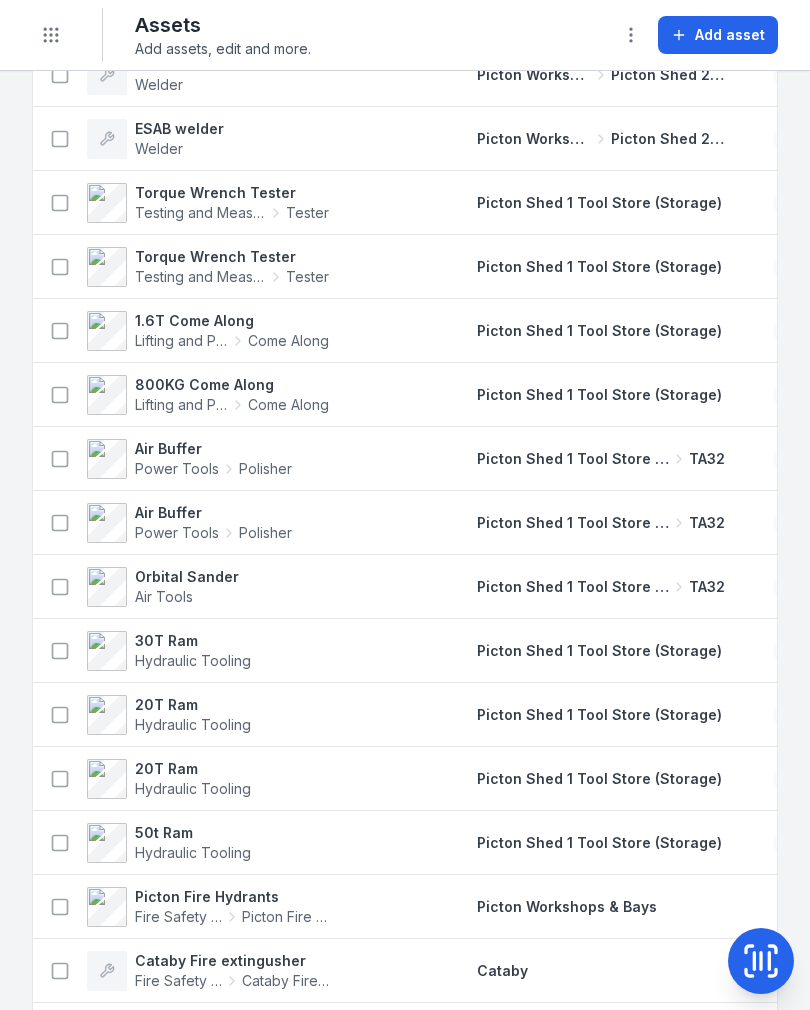 click on "Picton Shed 1 Tool Store (Storage)" at bounding box center [601, 843] 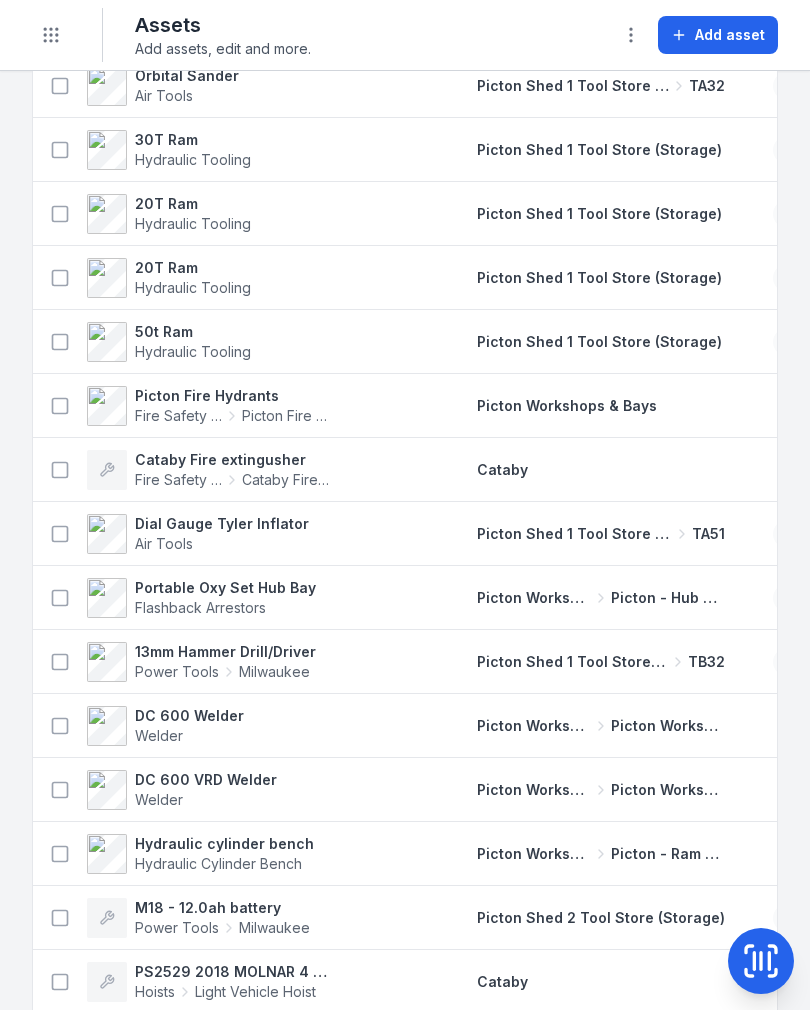 scroll, scrollTop: 855, scrollLeft: 0, axis: vertical 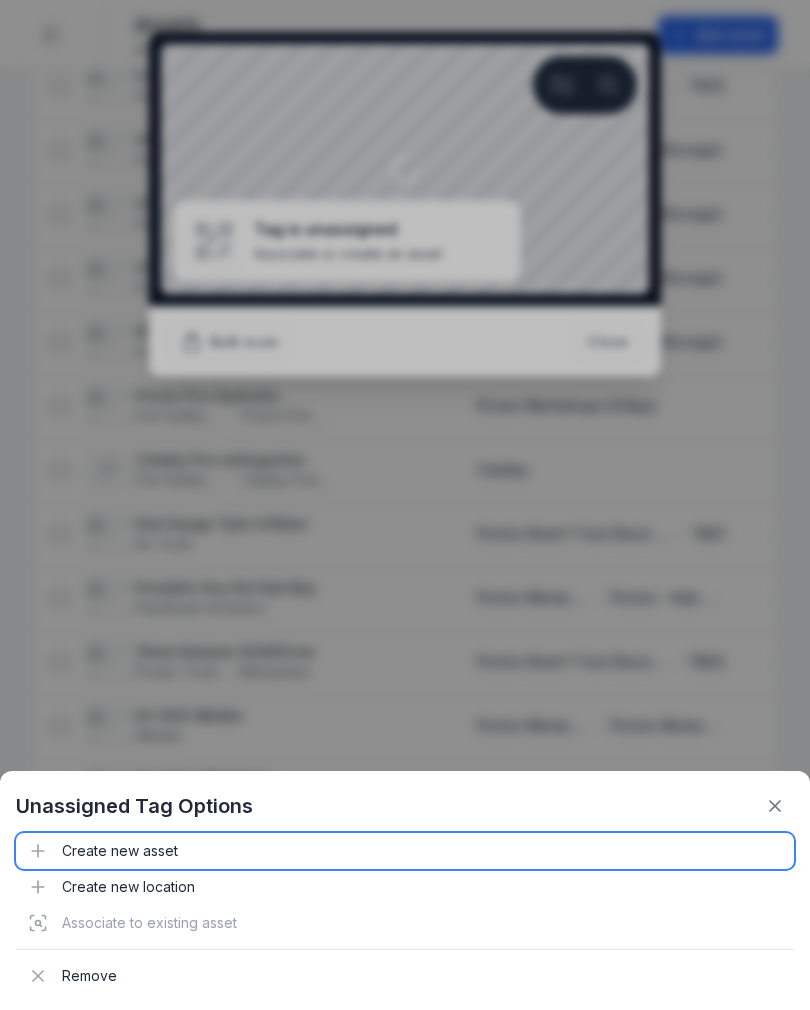 click on "Create new asset" at bounding box center (405, 851) 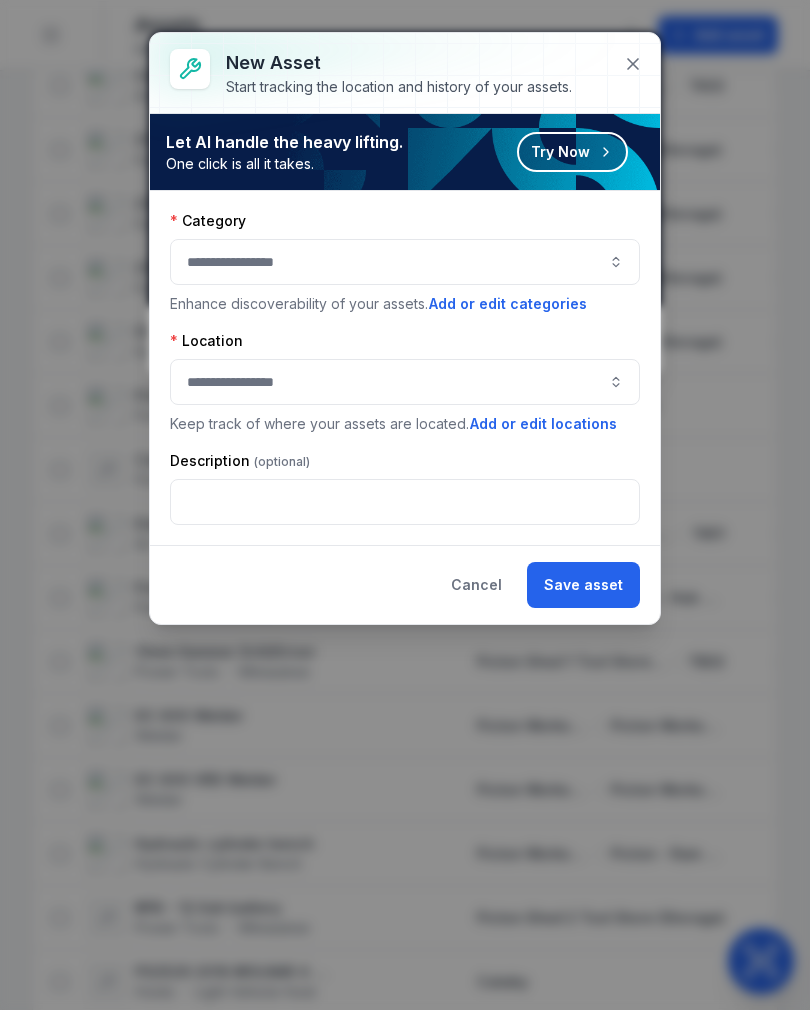 click at bounding box center (405, 262) 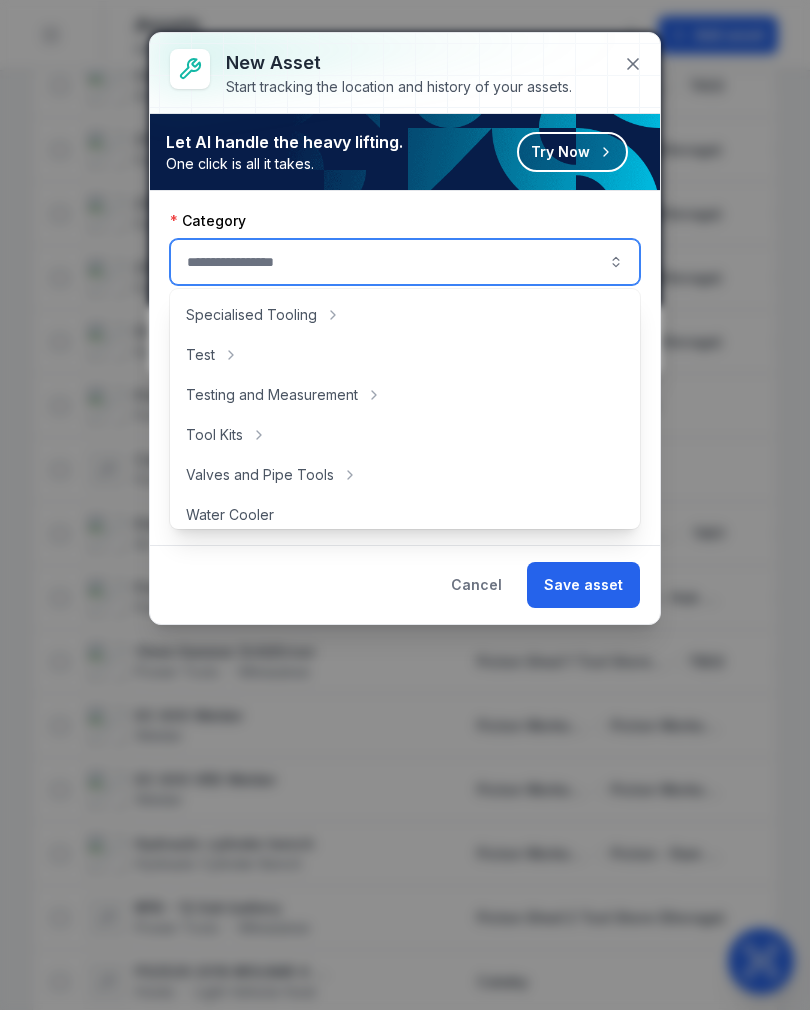 scroll, scrollTop: 798, scrollLeft: 0, axis: vertical 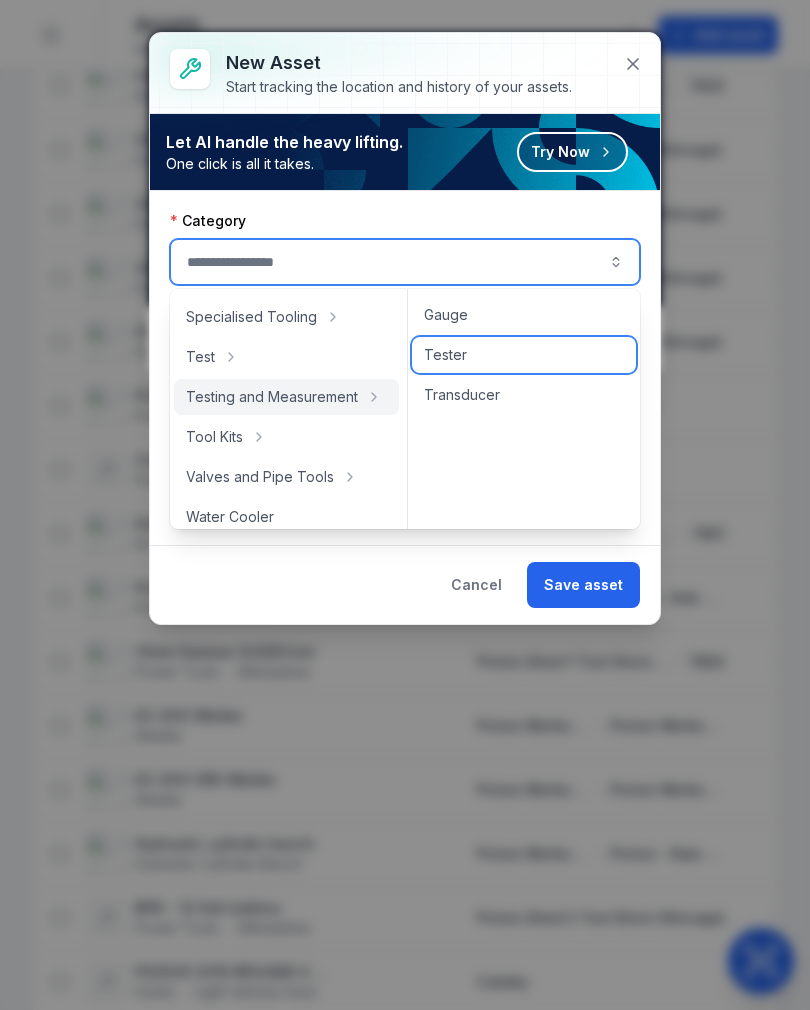 click on "Tester" at bounding box center [524, 355] 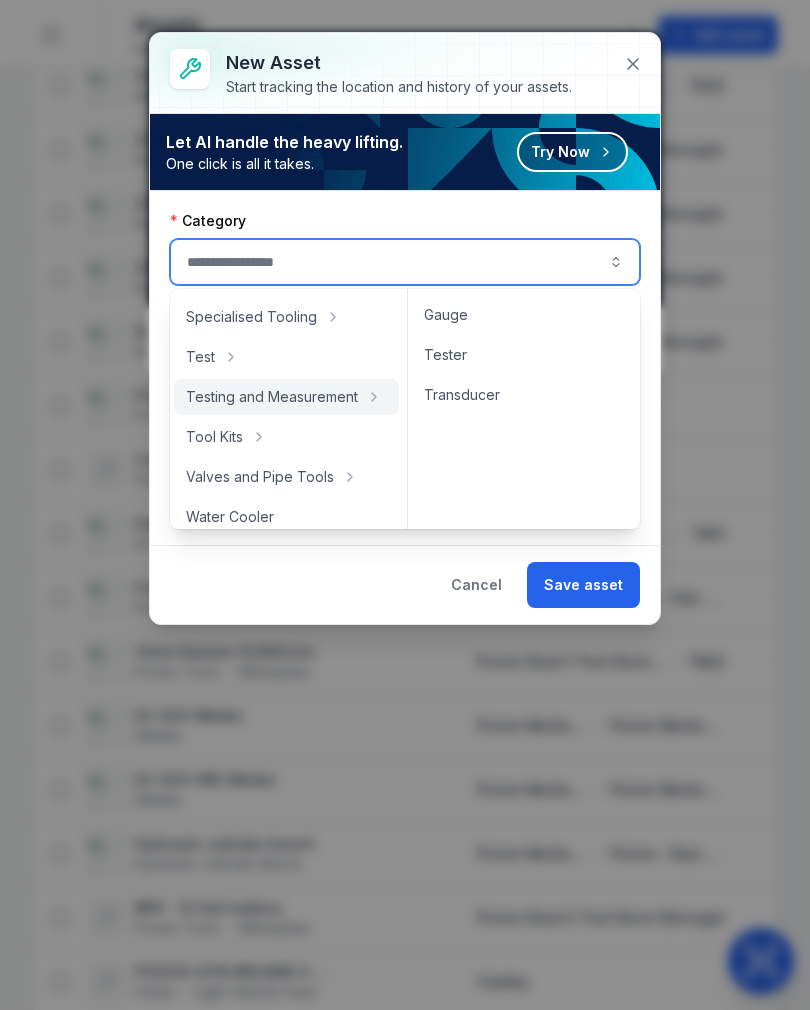 type on "******" 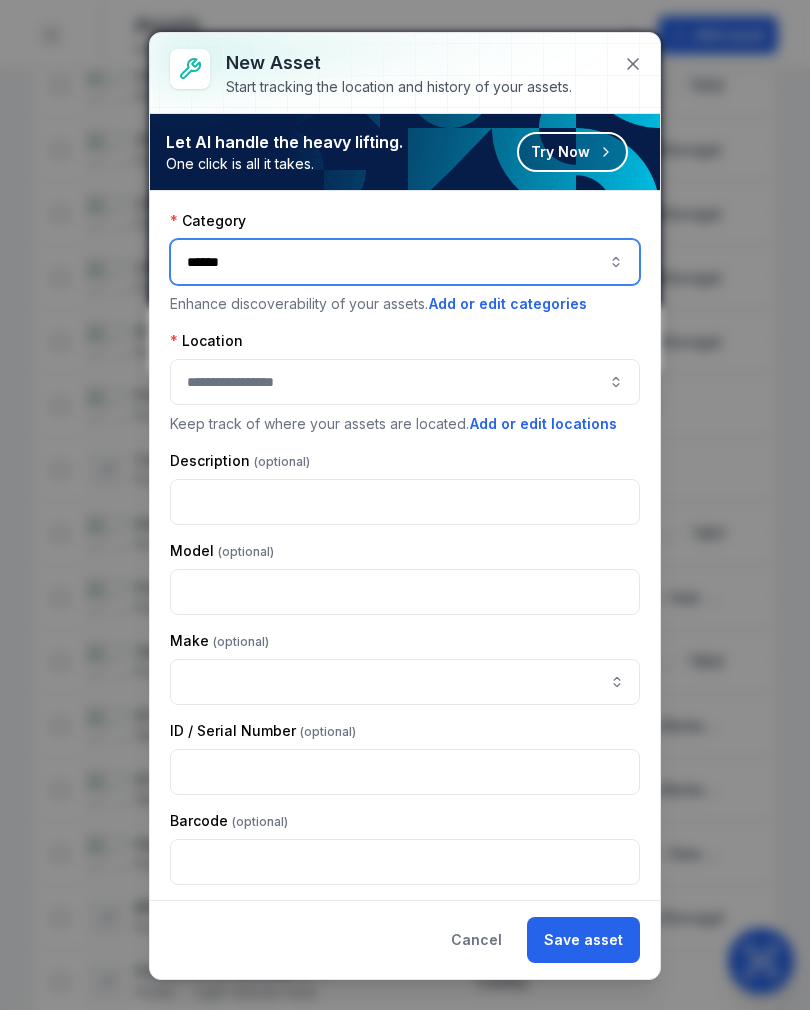 click at bounding box center [405, 382] 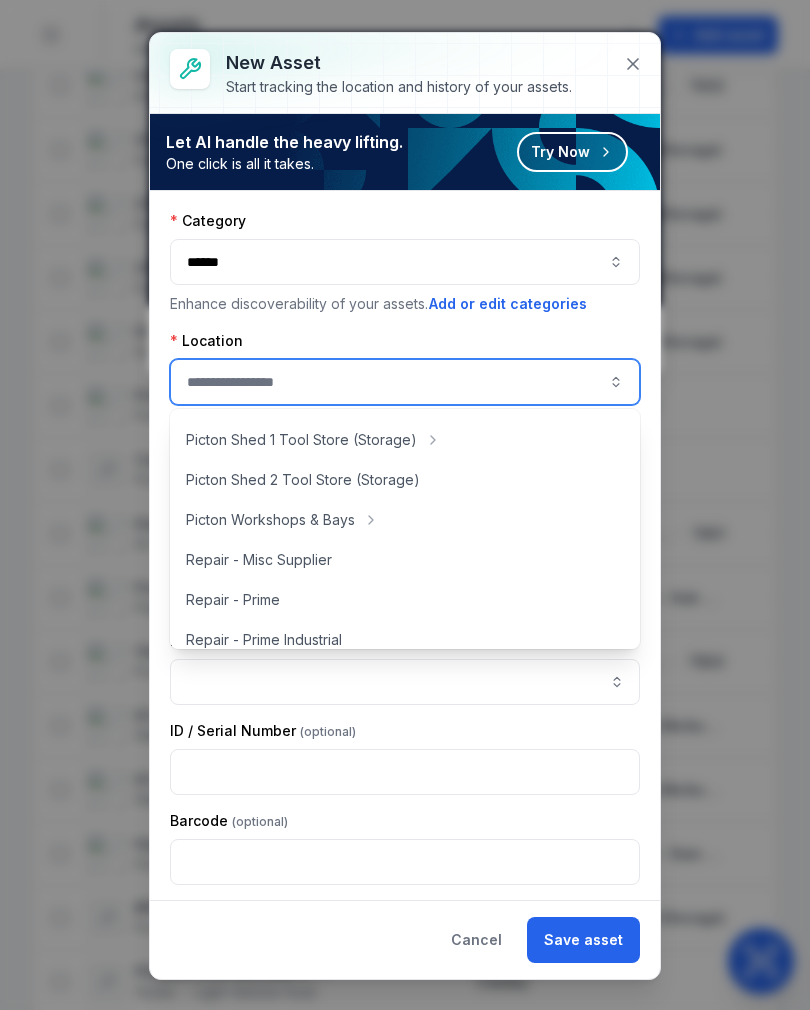 scroll, scrollTop: 312, scrollLeft: 0, axis: vertical 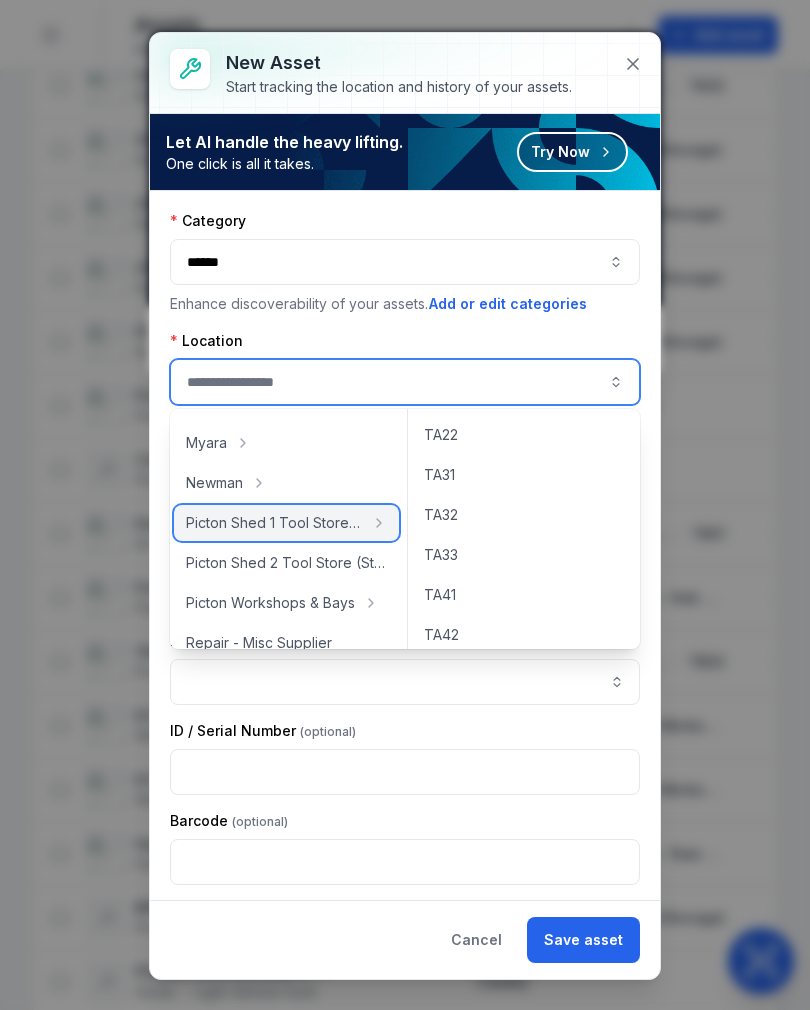 click on "Picton Shed 1 Tool Store (Storage)" at bounding box center [286, 523] 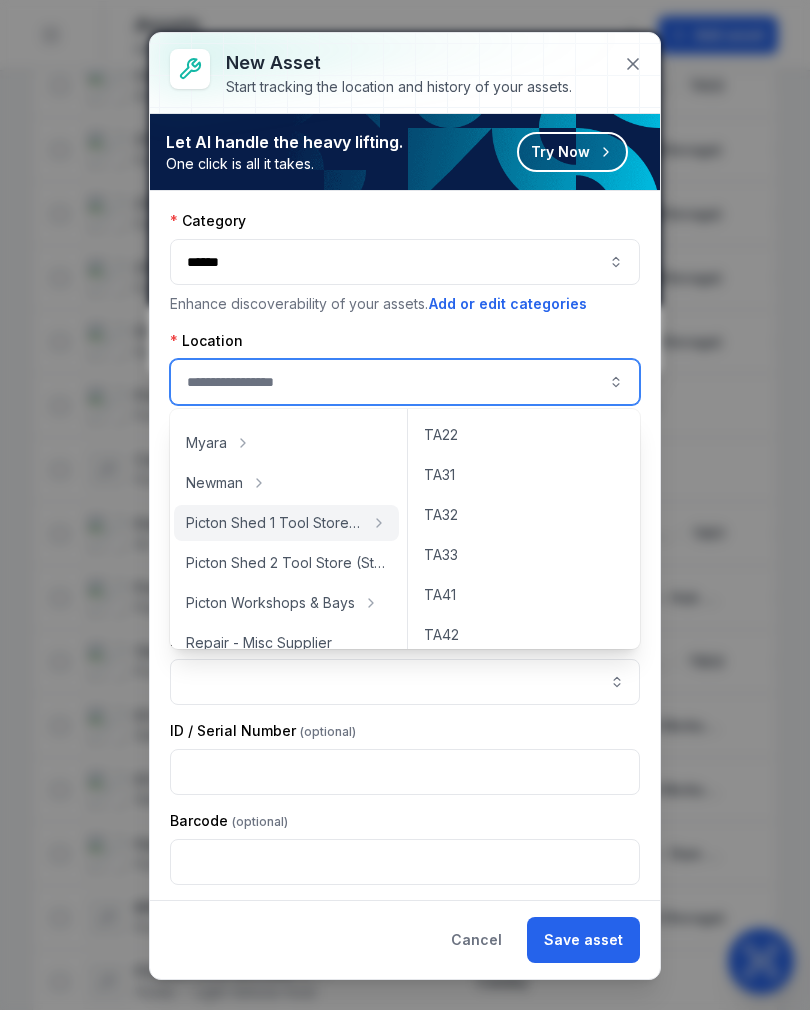 type on "[MASK]" 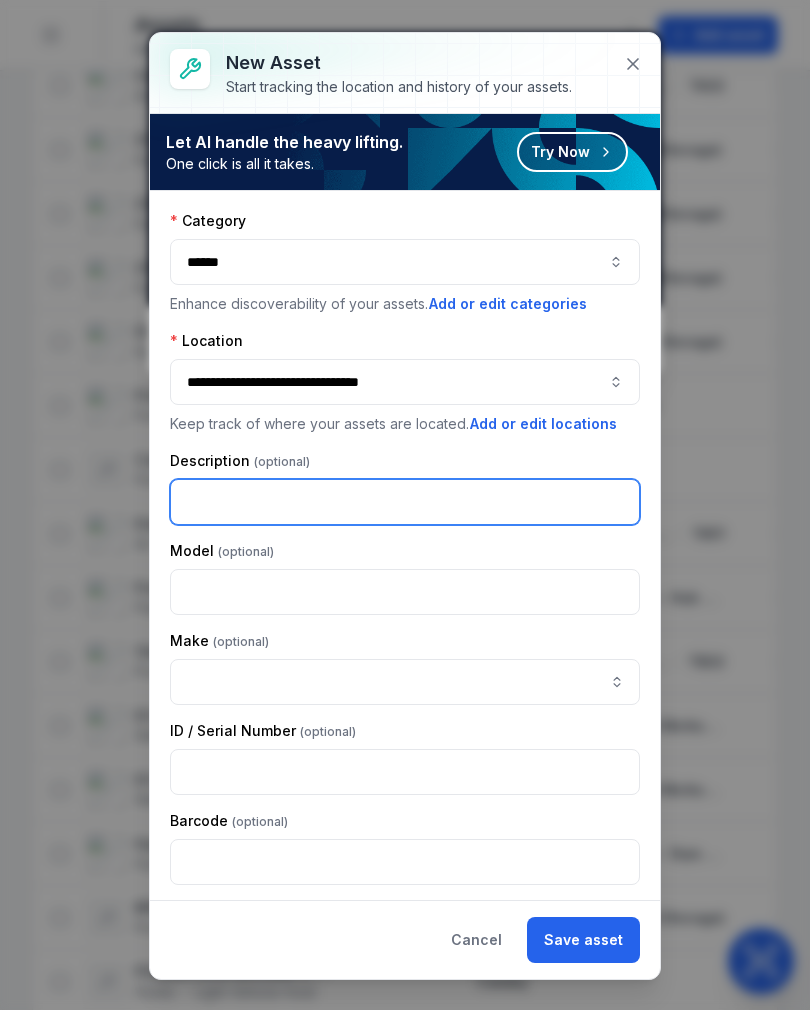 click at bounding box center (405, 502) 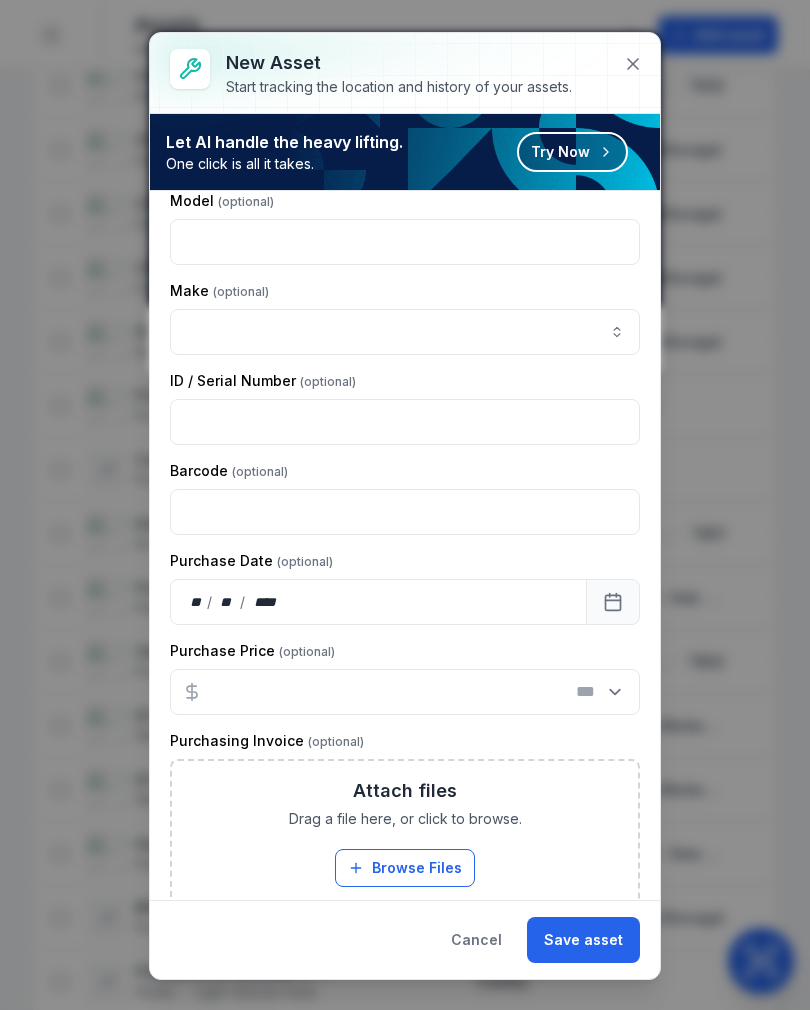 scroll, scrollTop: 351, scrollLeft: 0, axis: vertical 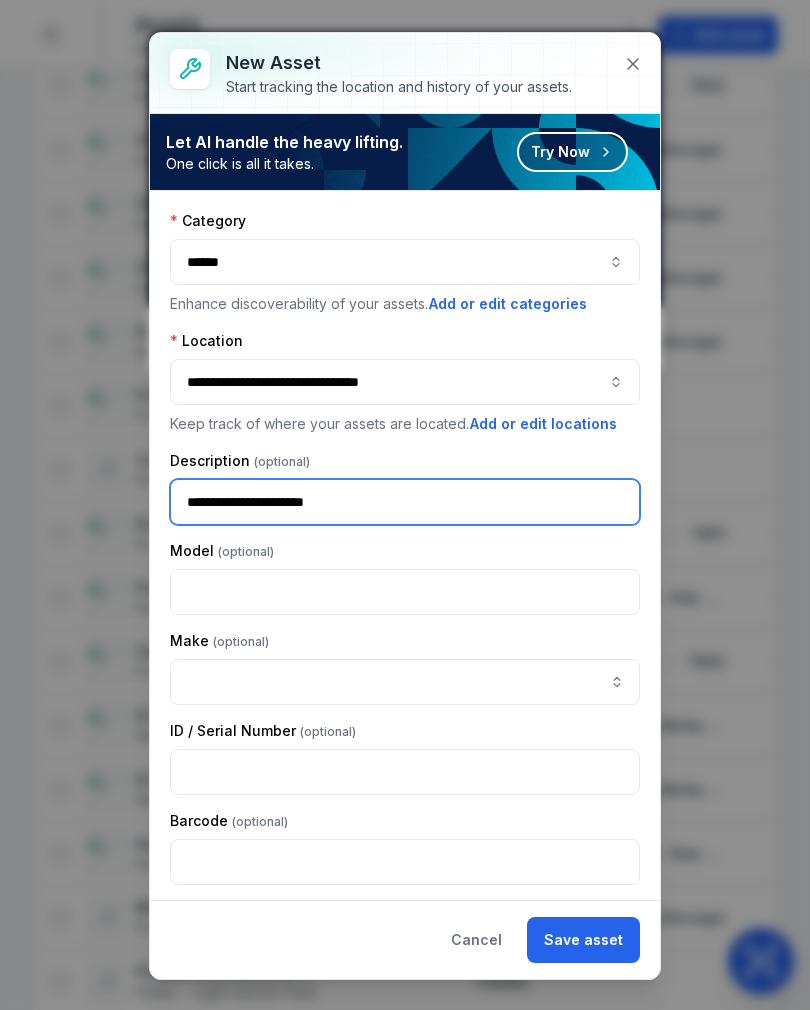 type on "[MASK]" 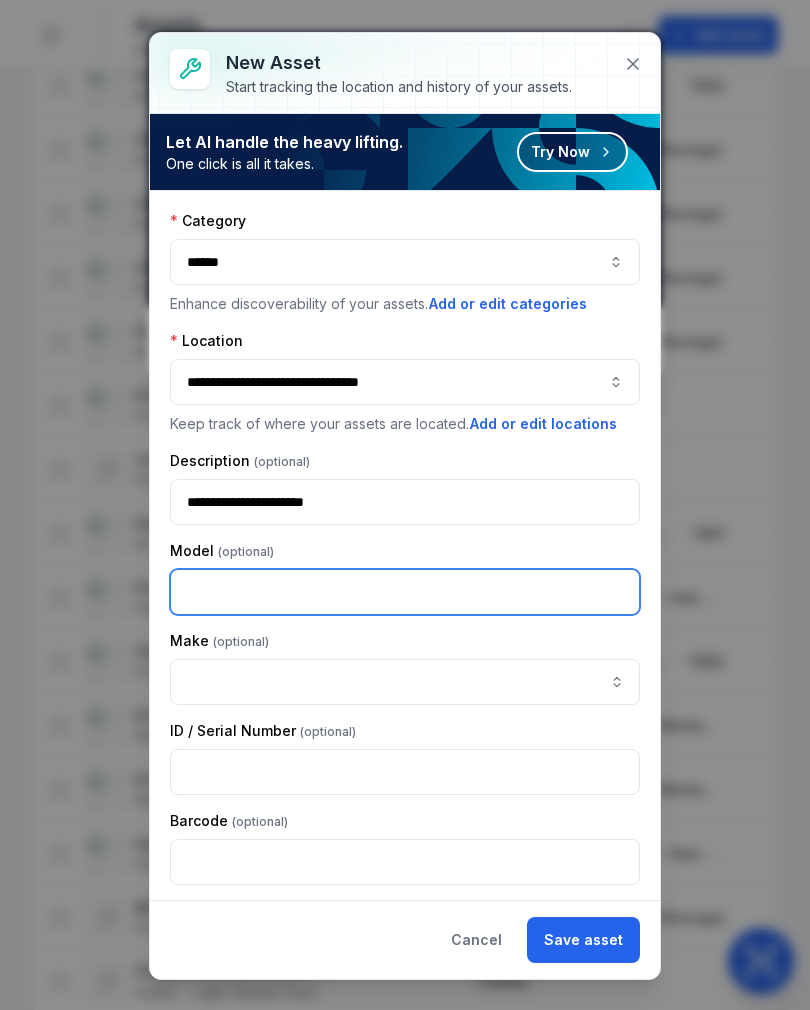 click at bounding box center [405, 592] 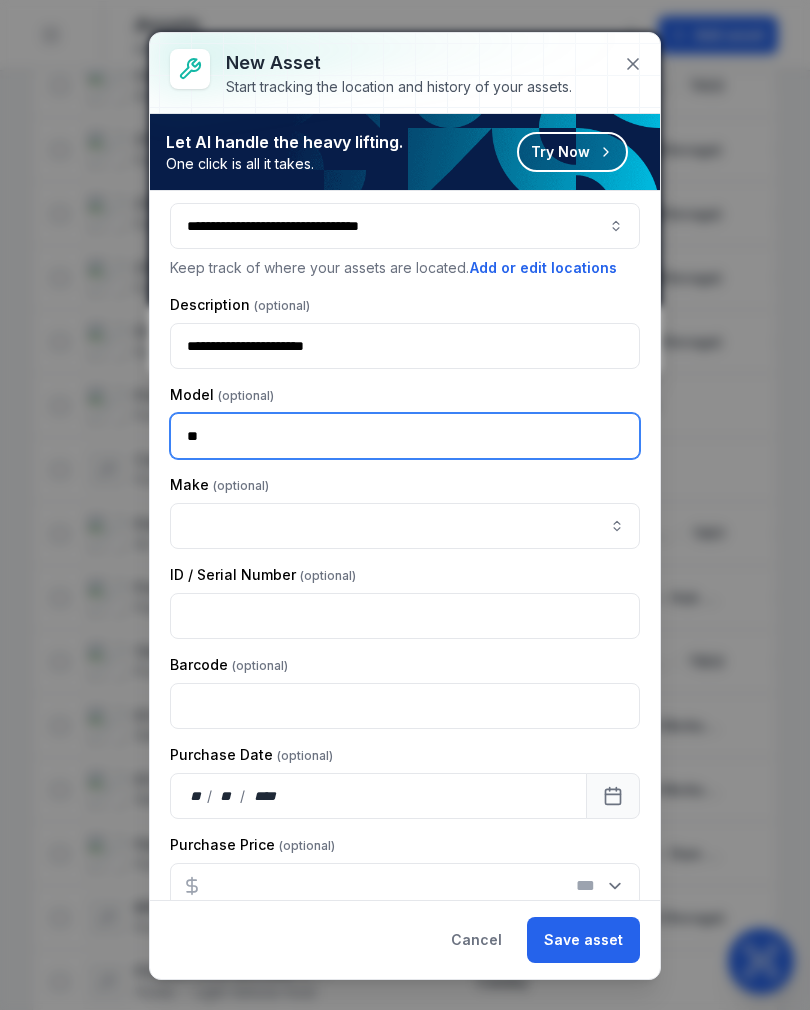 scroll, scrollTop: 158, scrollLeft: 0, axis: vertical 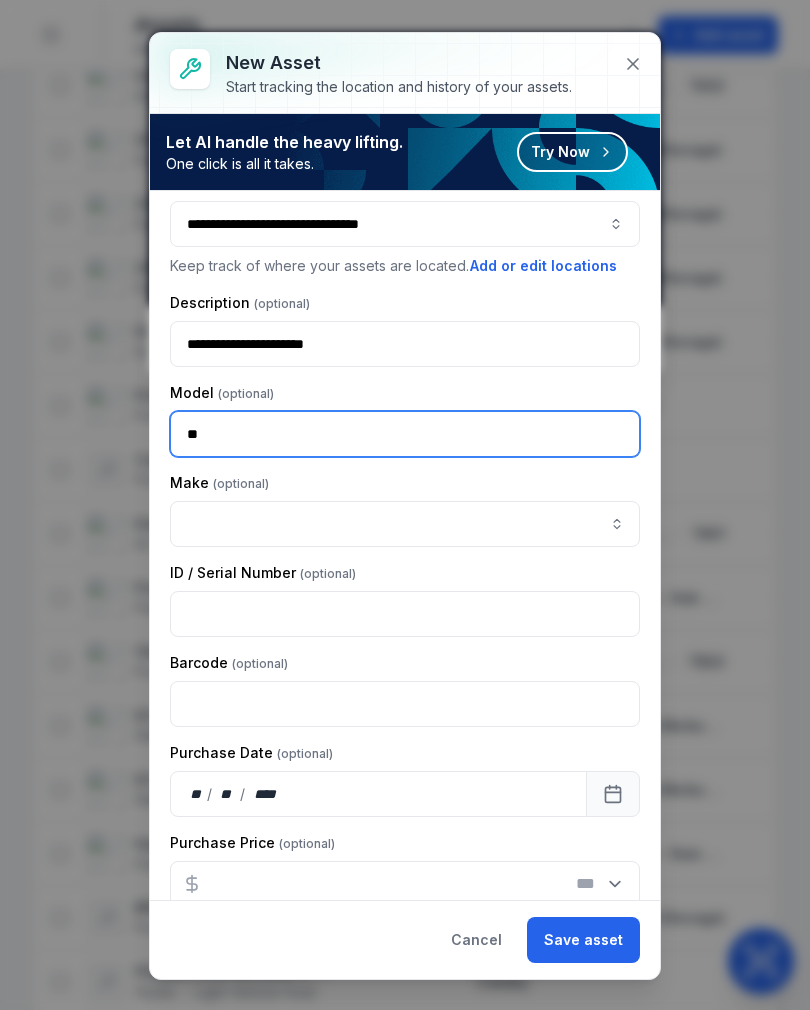 type on "*" 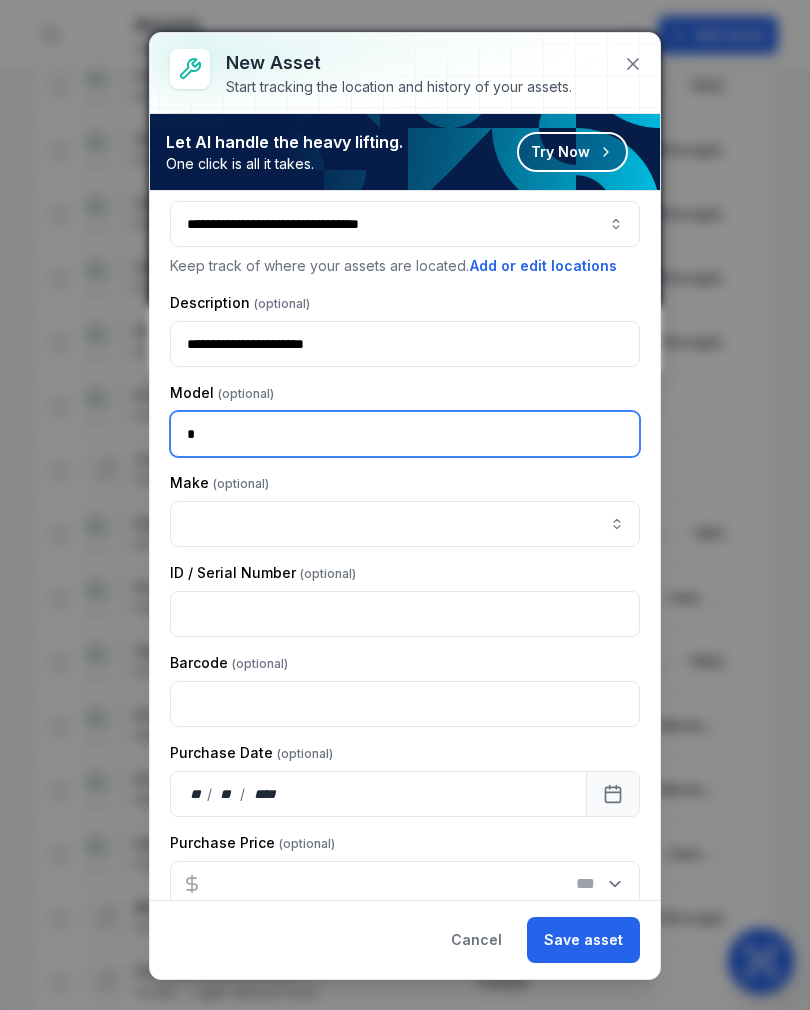 type 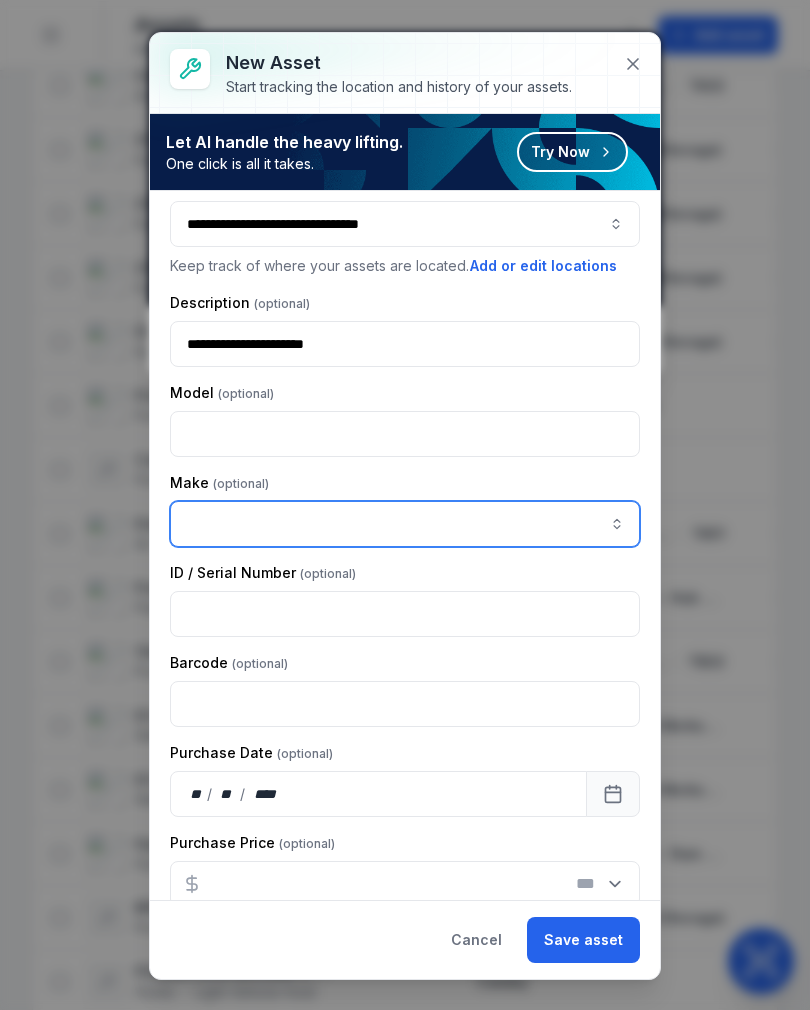 click at bounding box center [405, 524] 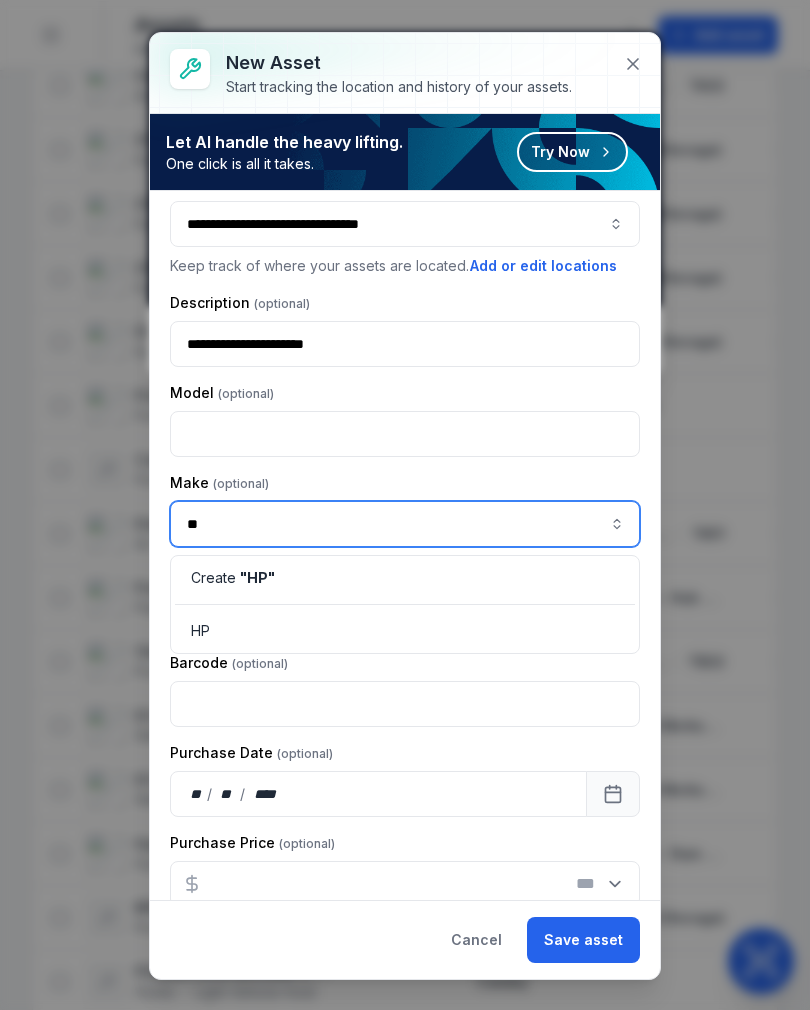 click on "" HP "" at bounding box center (257, 577) 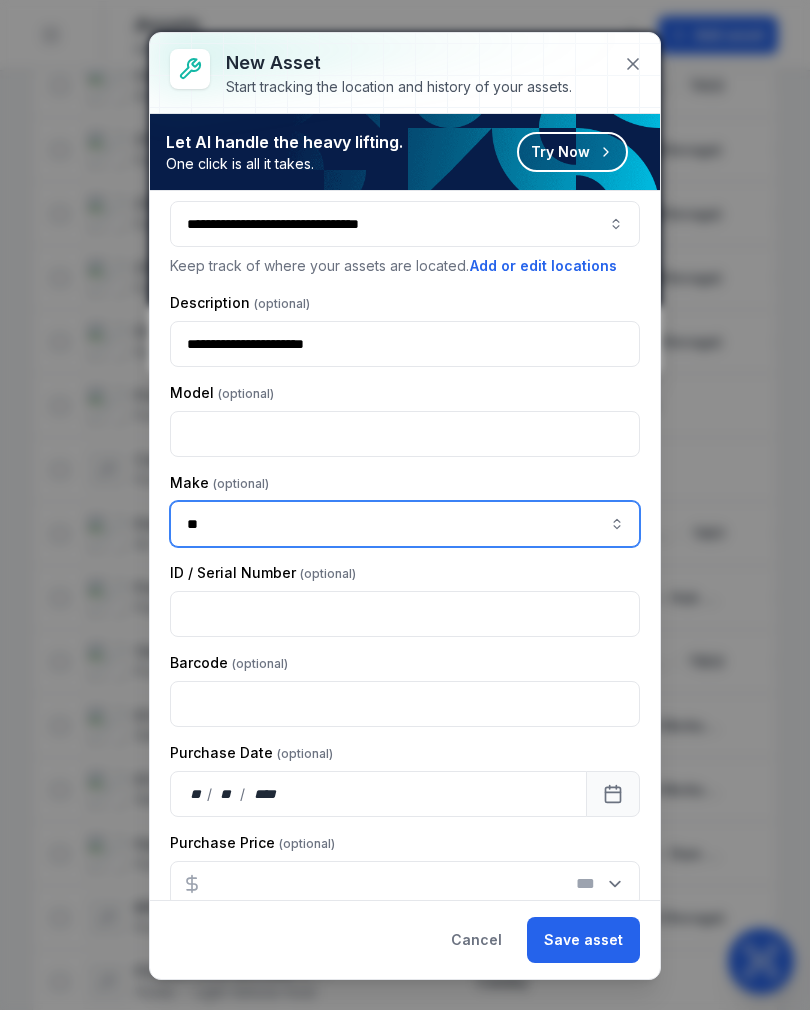 type on "**" 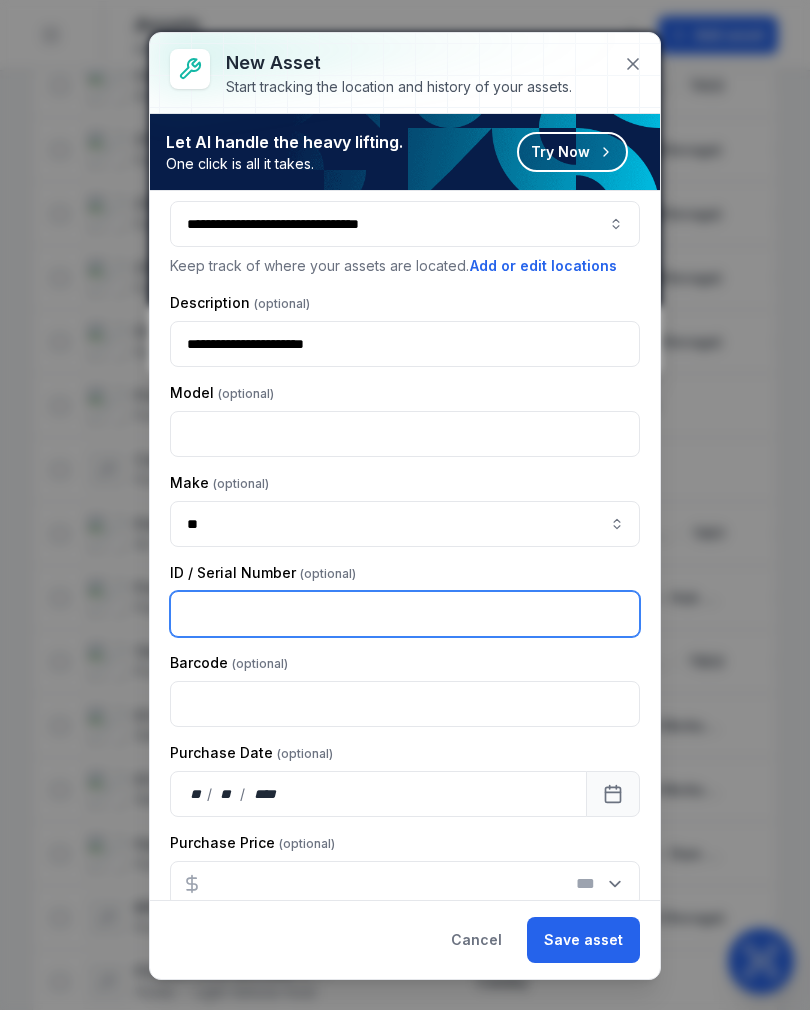click at bounding box center (405, 614) 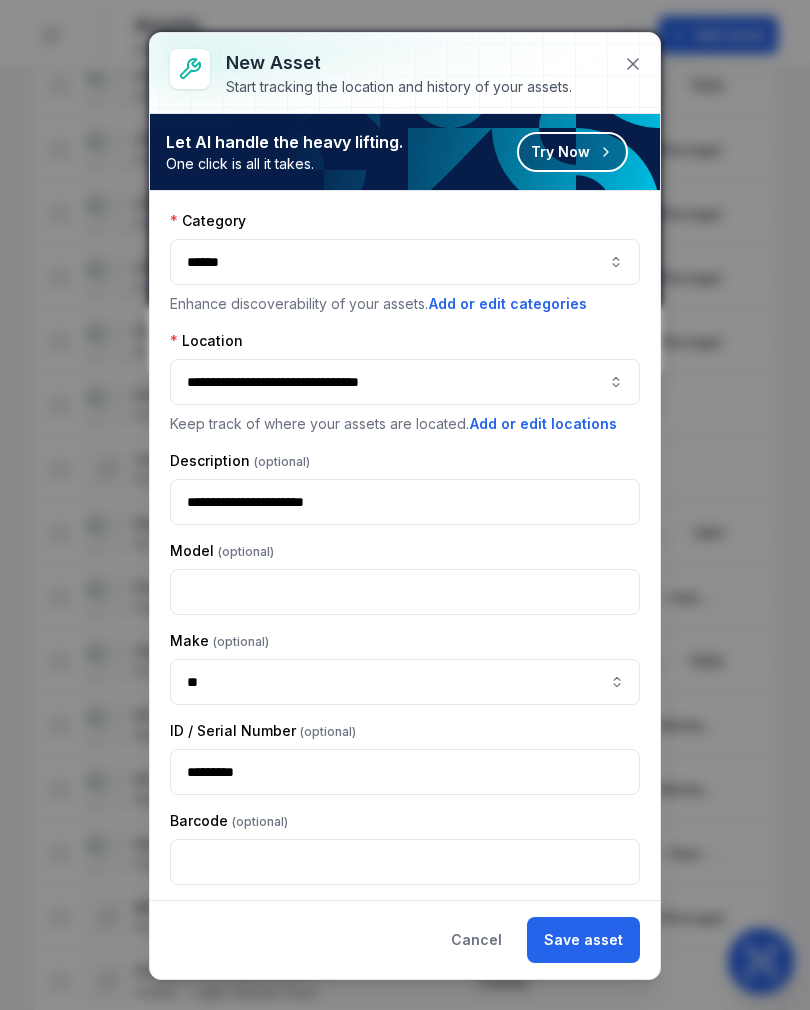 scroll, scrollTop: 0, scrollLeft: 0, axis: both 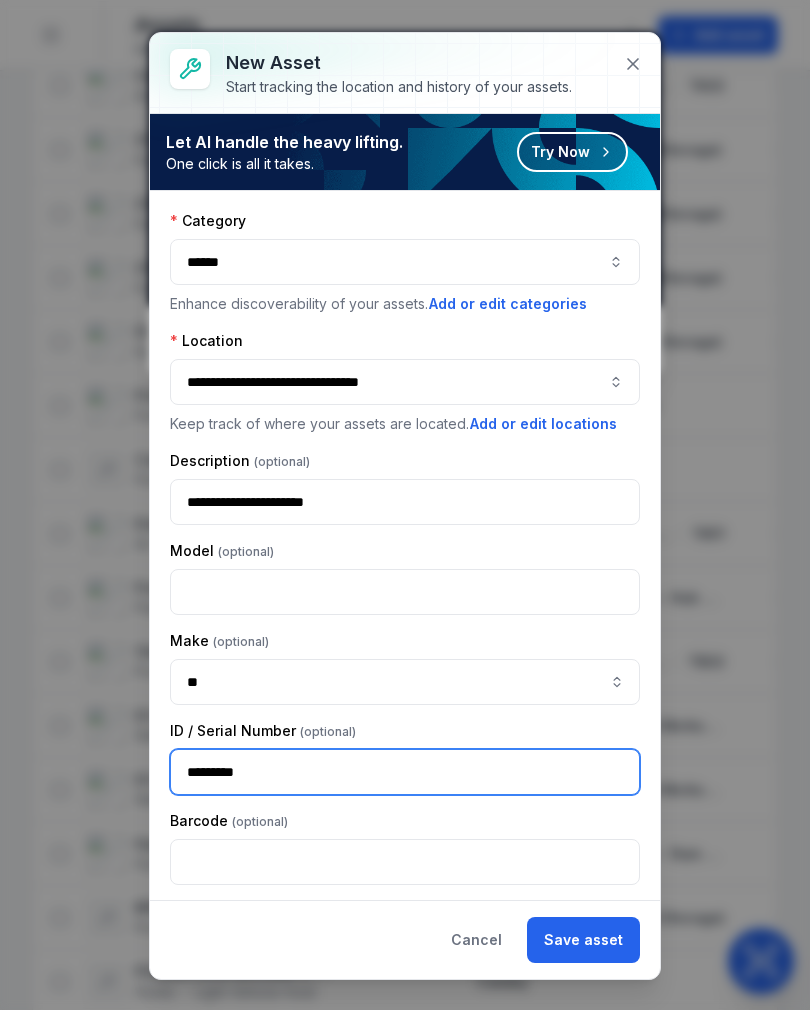 click on "******" at bounding box center [405, 262] 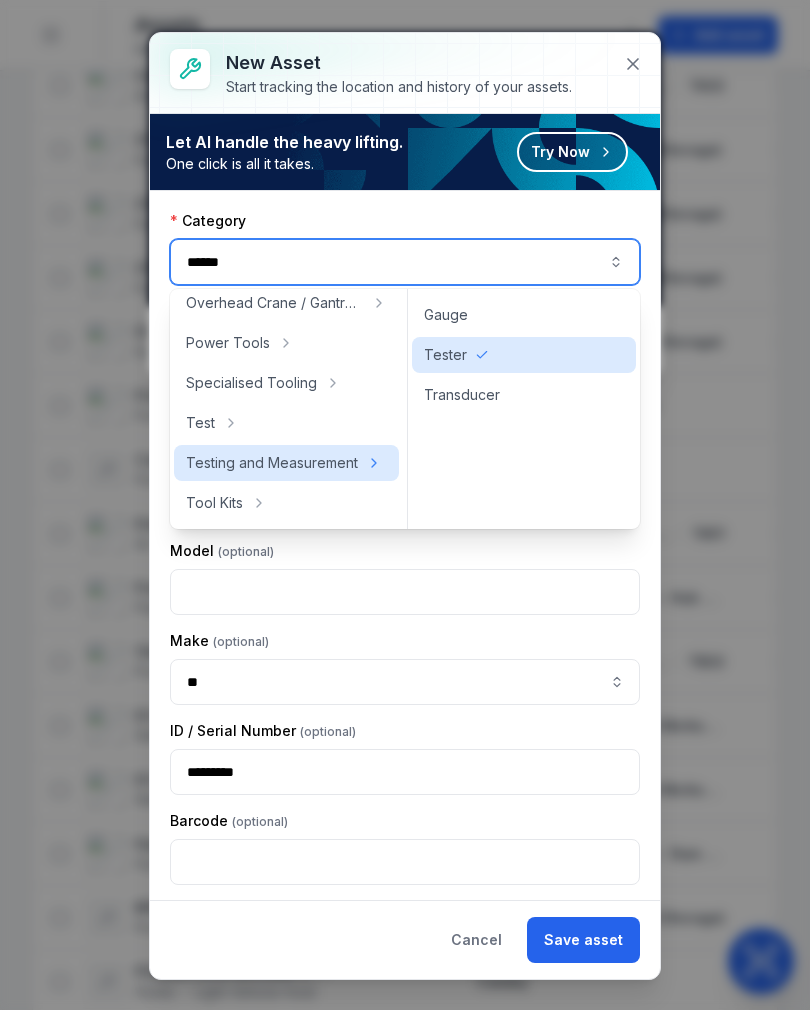 scroll, scrollTop: 728, scrollLeft: 0, axis: vertical 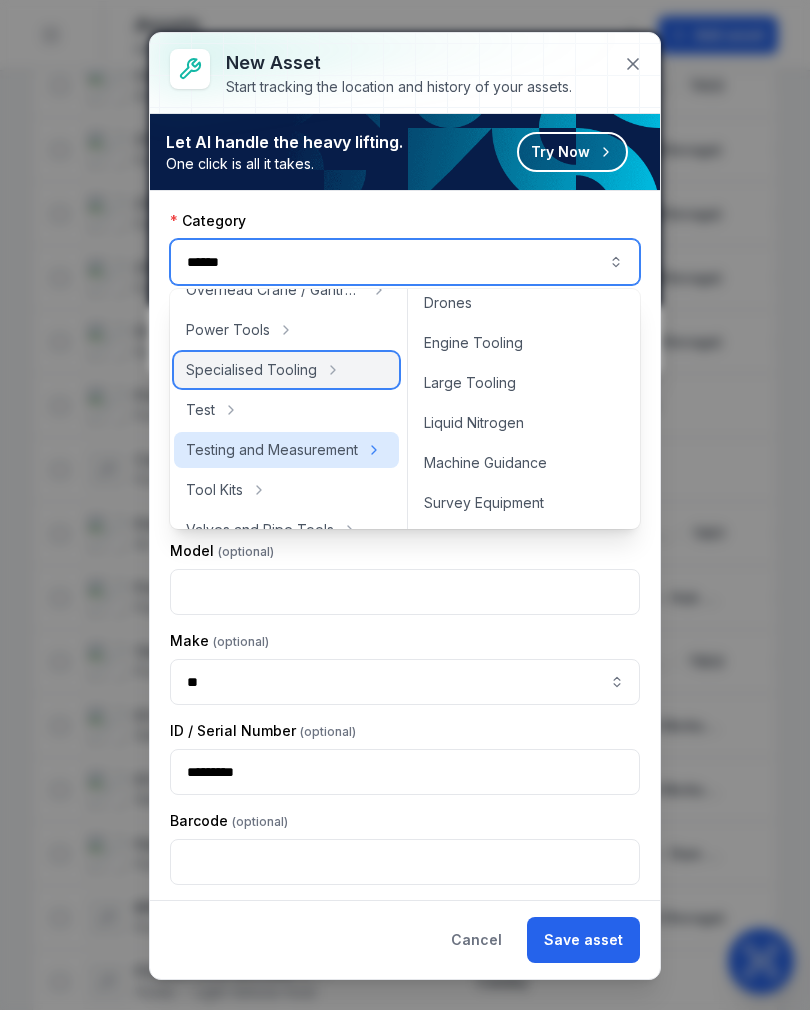 click on "Specialised Tooling" at bounding box center [251, 370] 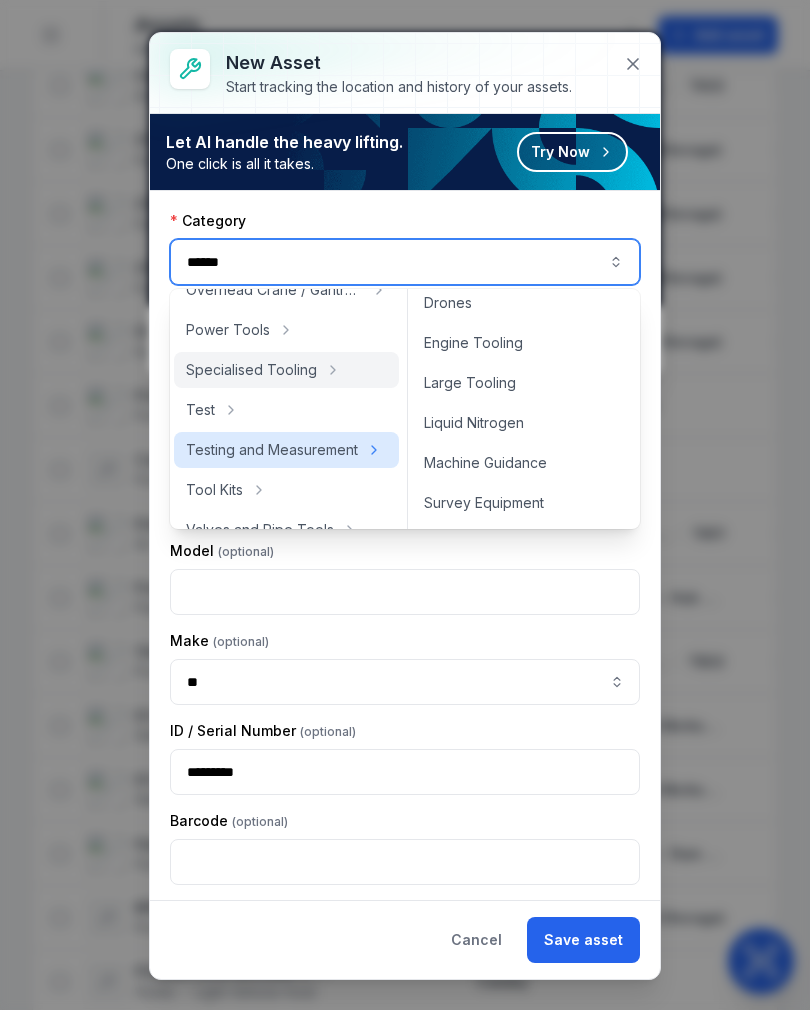 type on "[MASK]" 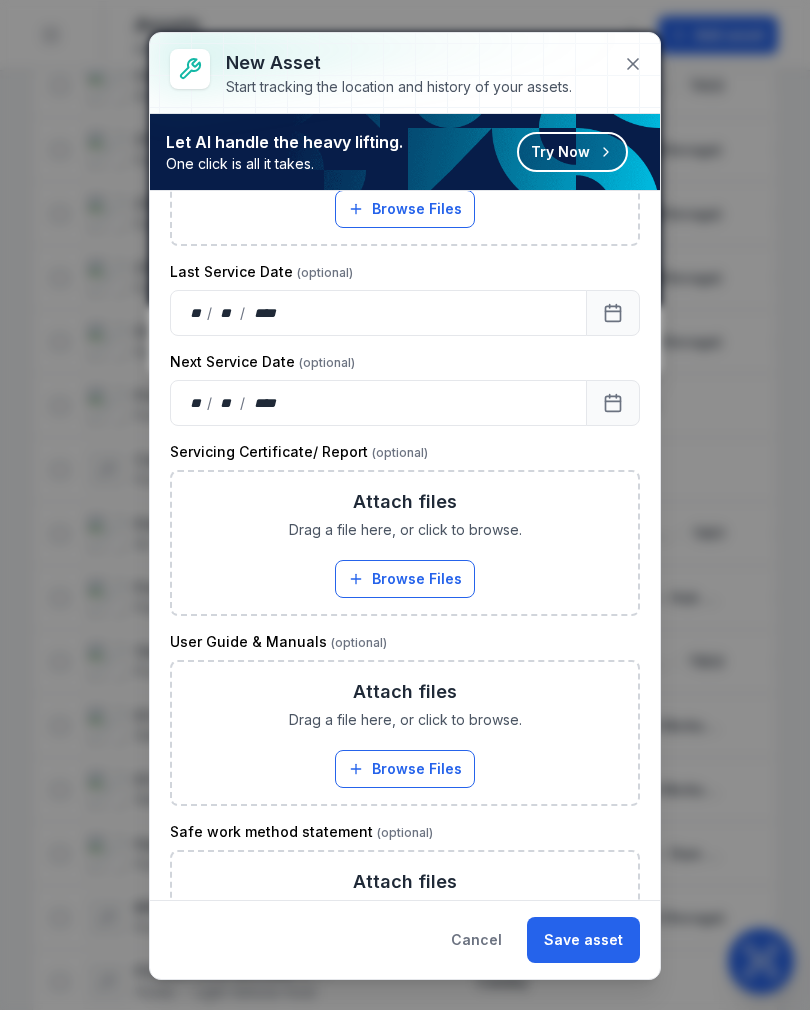 scroll, scrollTop: 1380, scrollLeft: 0, axis: vertical 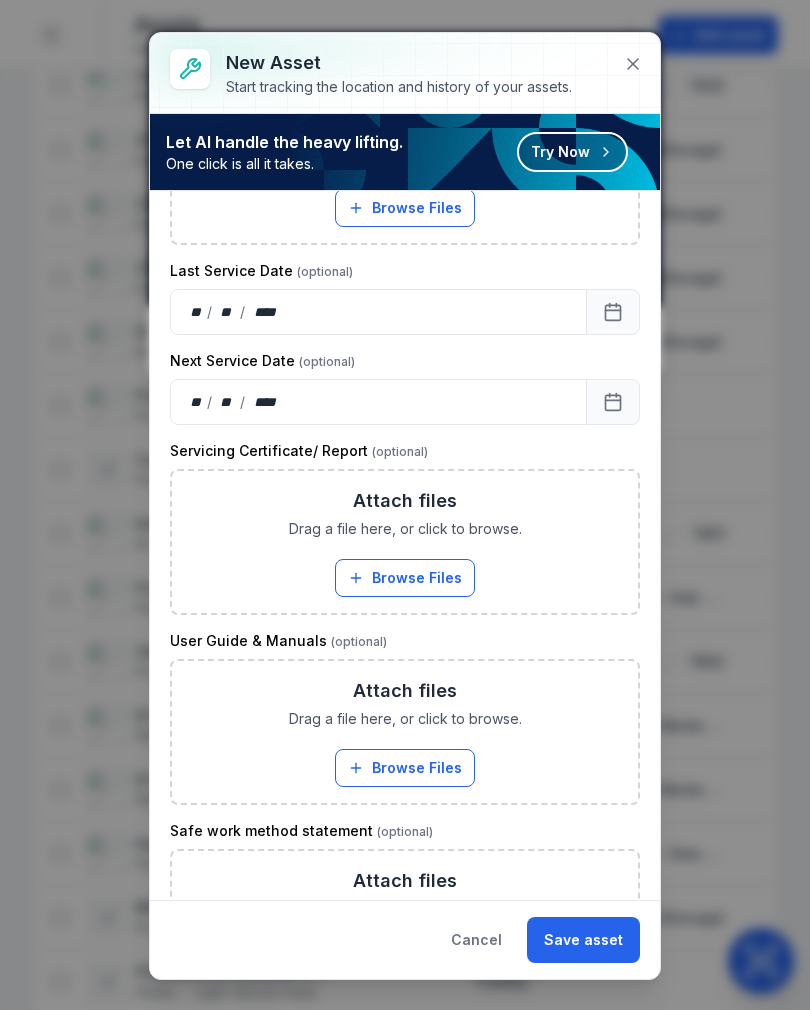 click on "Save asset" at bounding box center (583, 940) 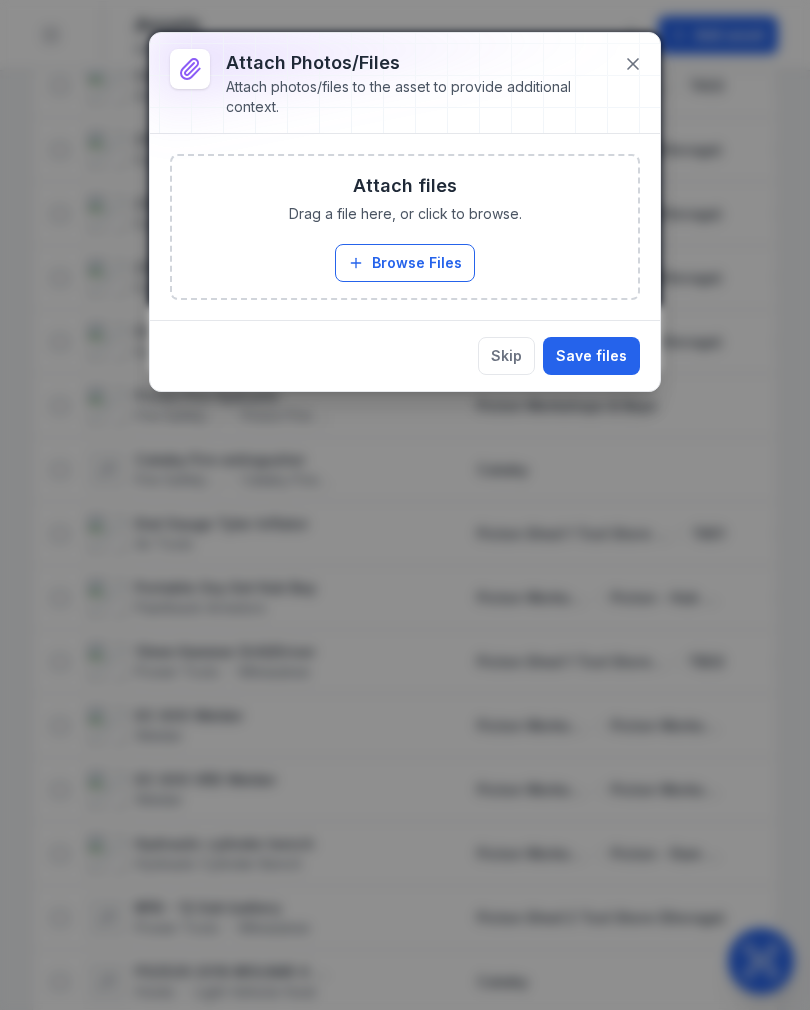 click on "Browse Files" at bounding box center (405, 263) 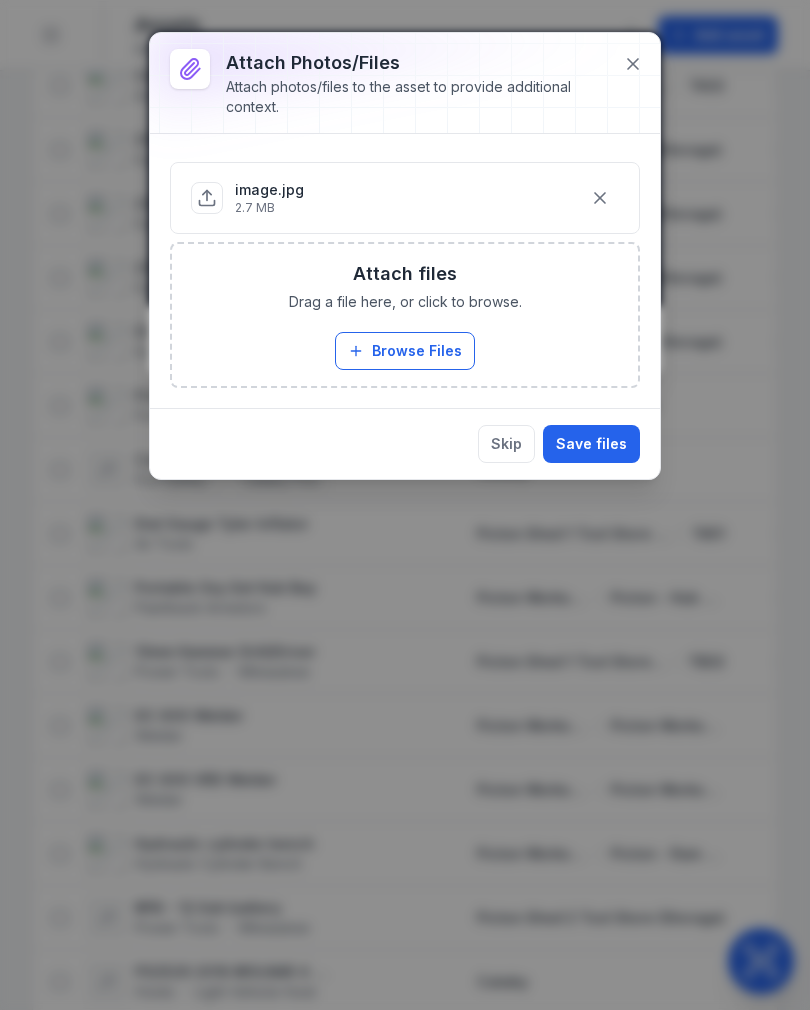 click on "Save files" at bounding box center (591, 444) 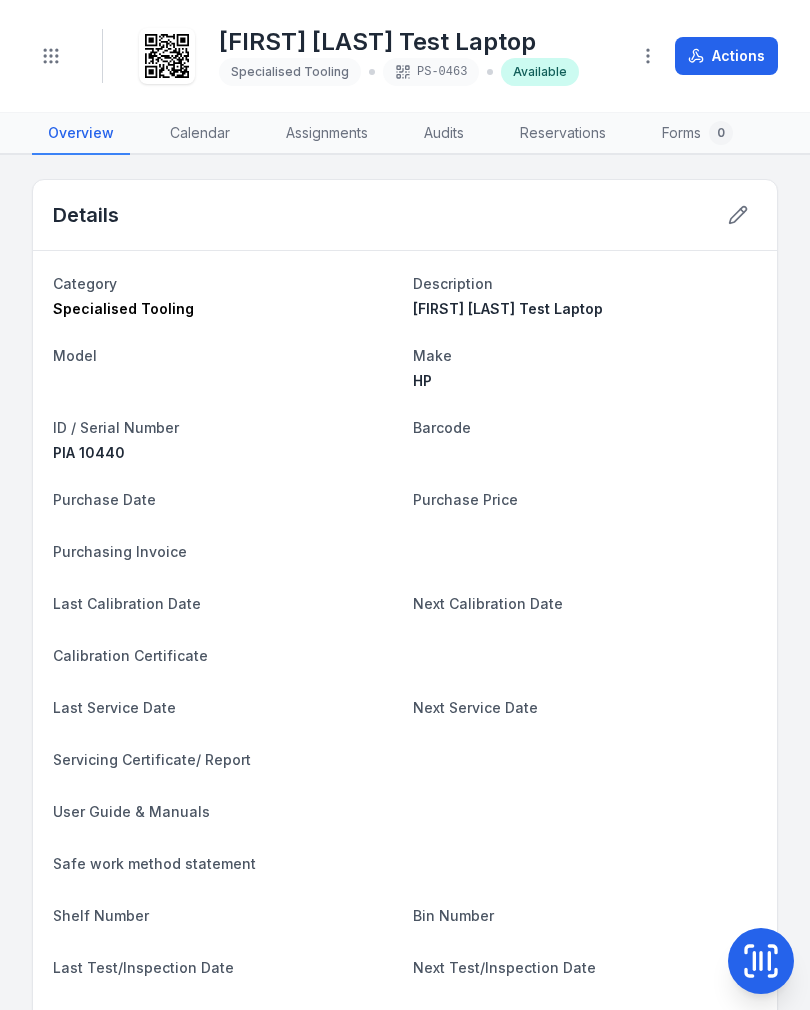 click 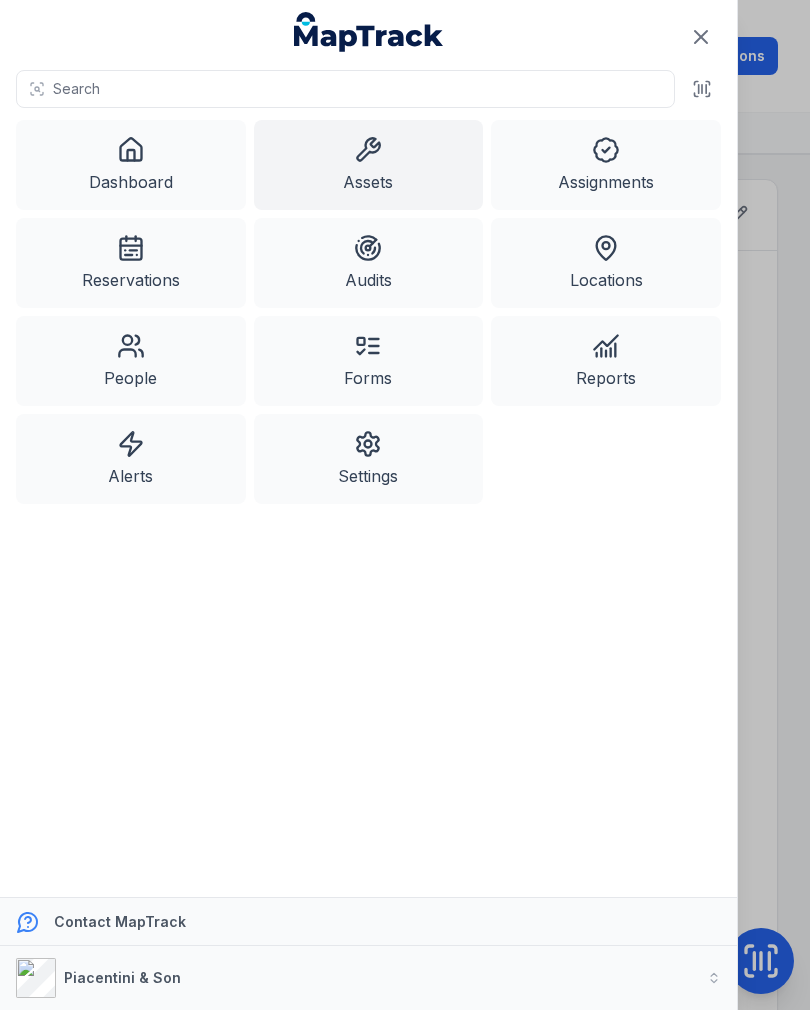 click on "Assets" at bounding box center (369, 165) 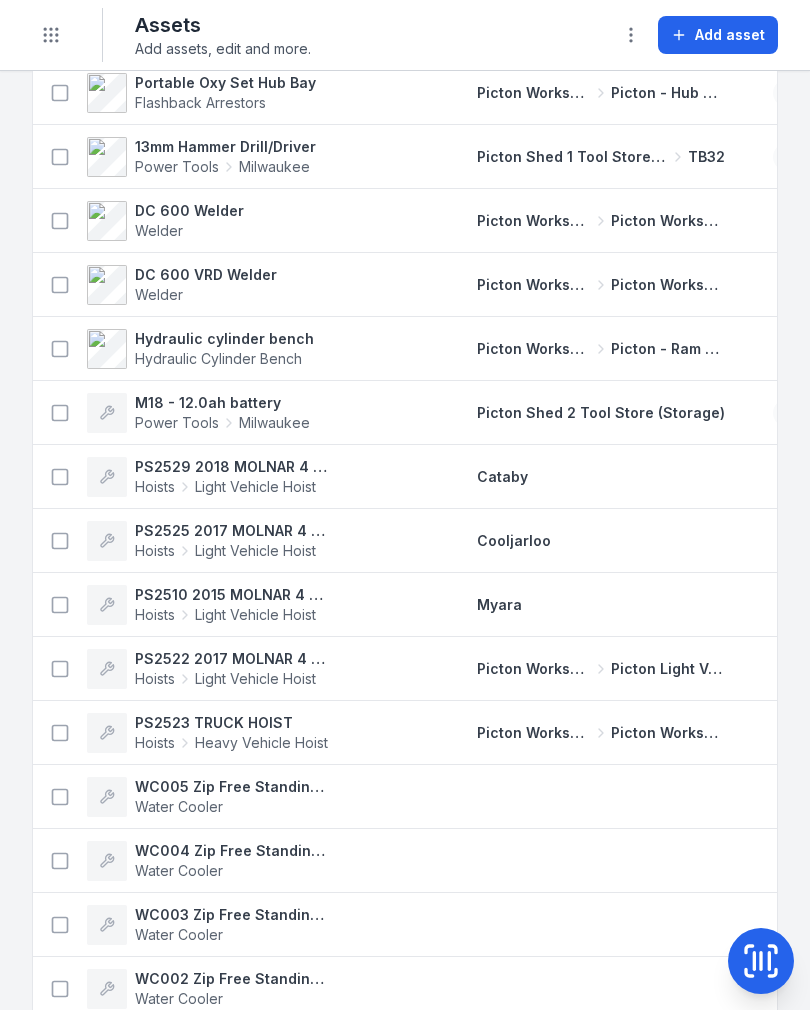 scroll, scrollTop: 1364, scrollLeft: 0, axis: vertical 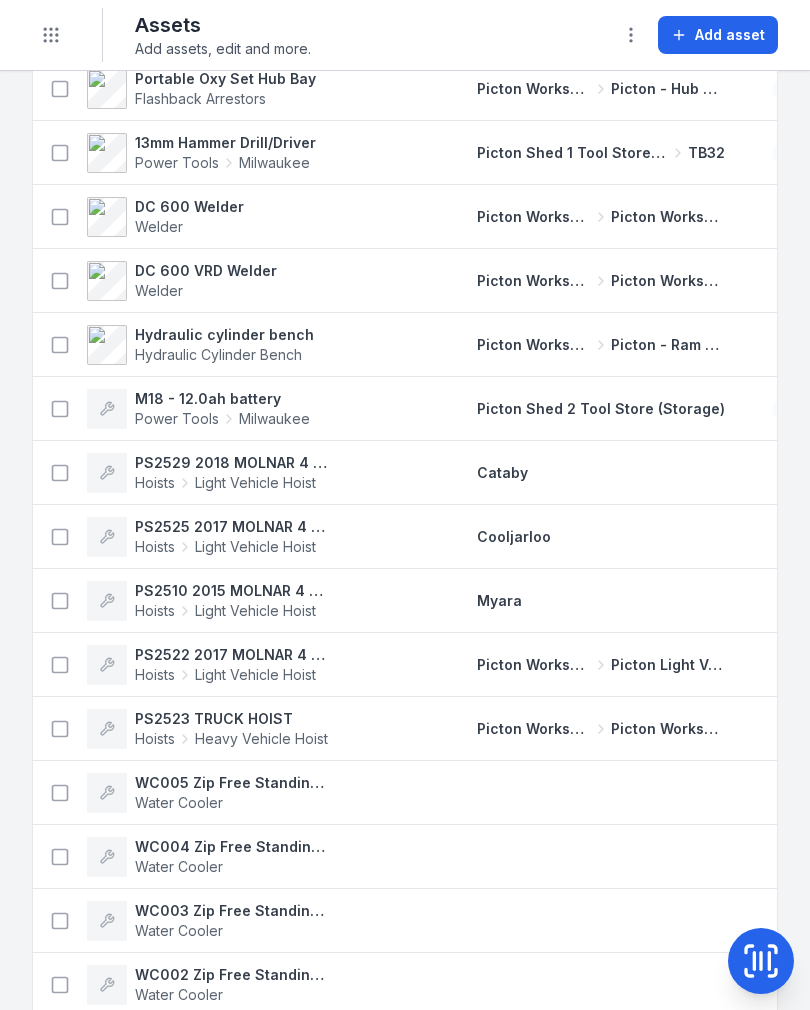 click at bounding box center (403, 601) 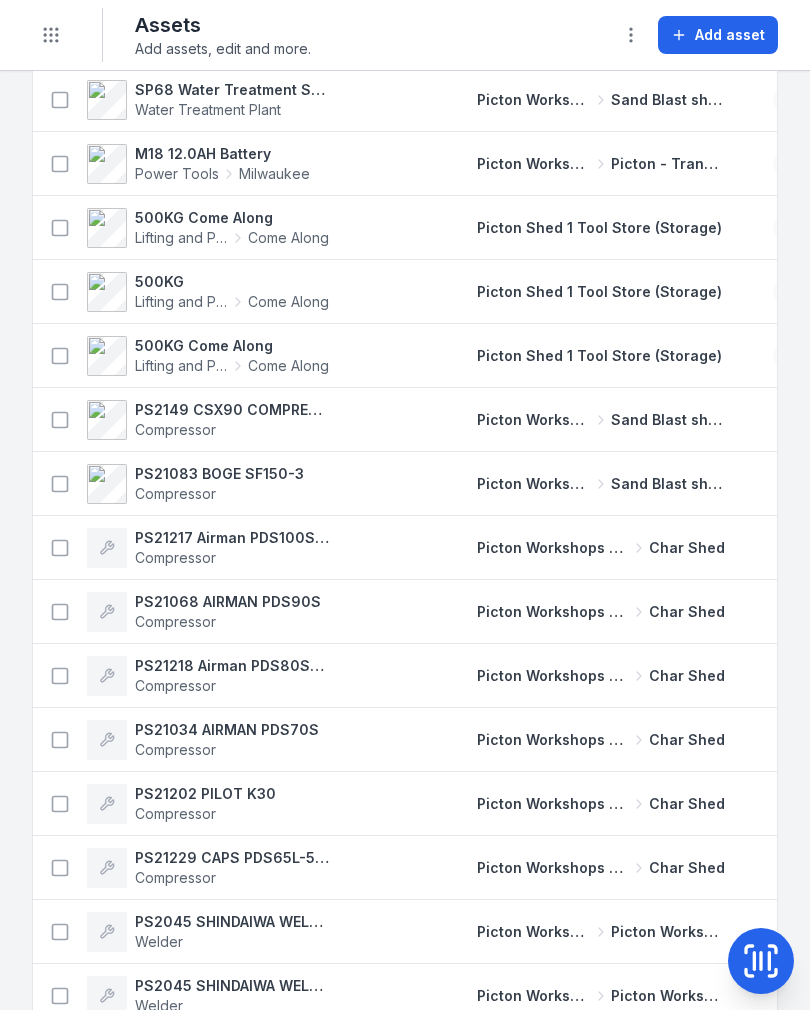 scroll, scrollTop: 2445, scrollLeft: 0, axis: vertical 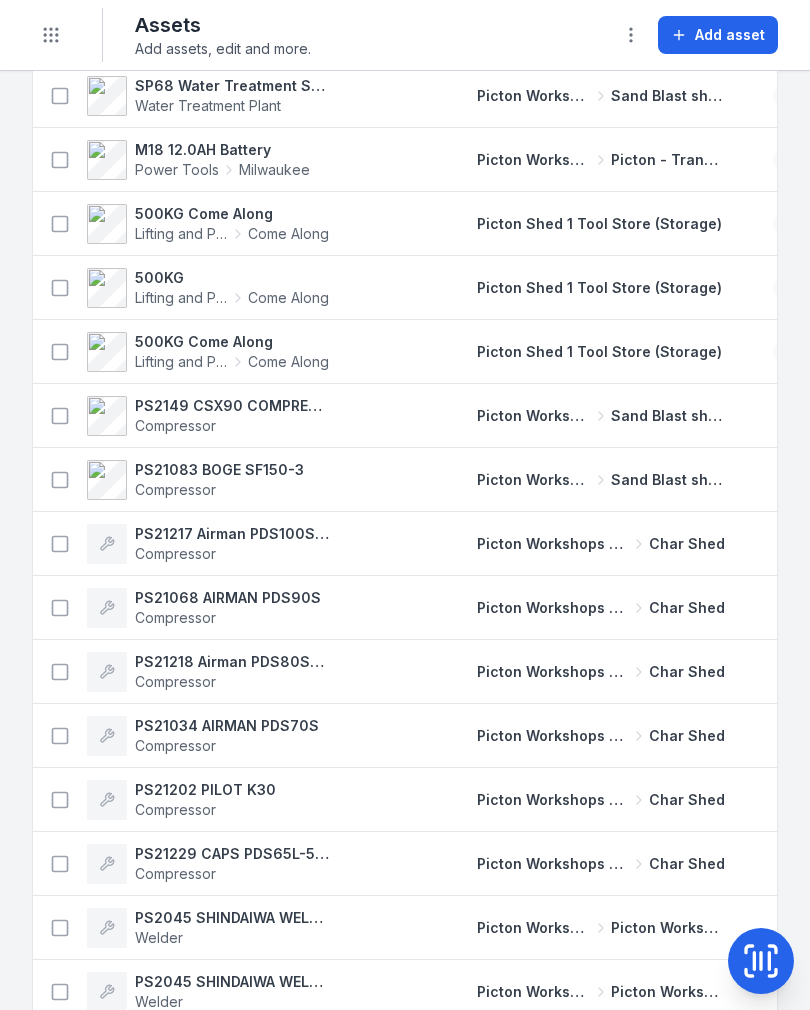 click 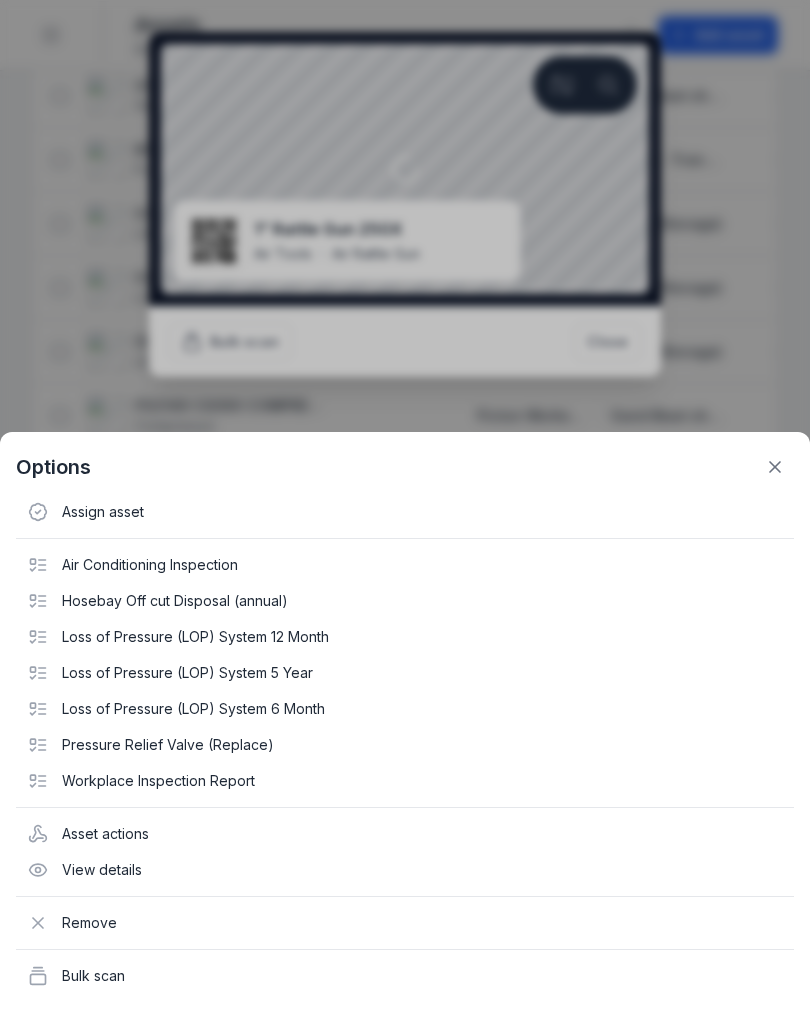click 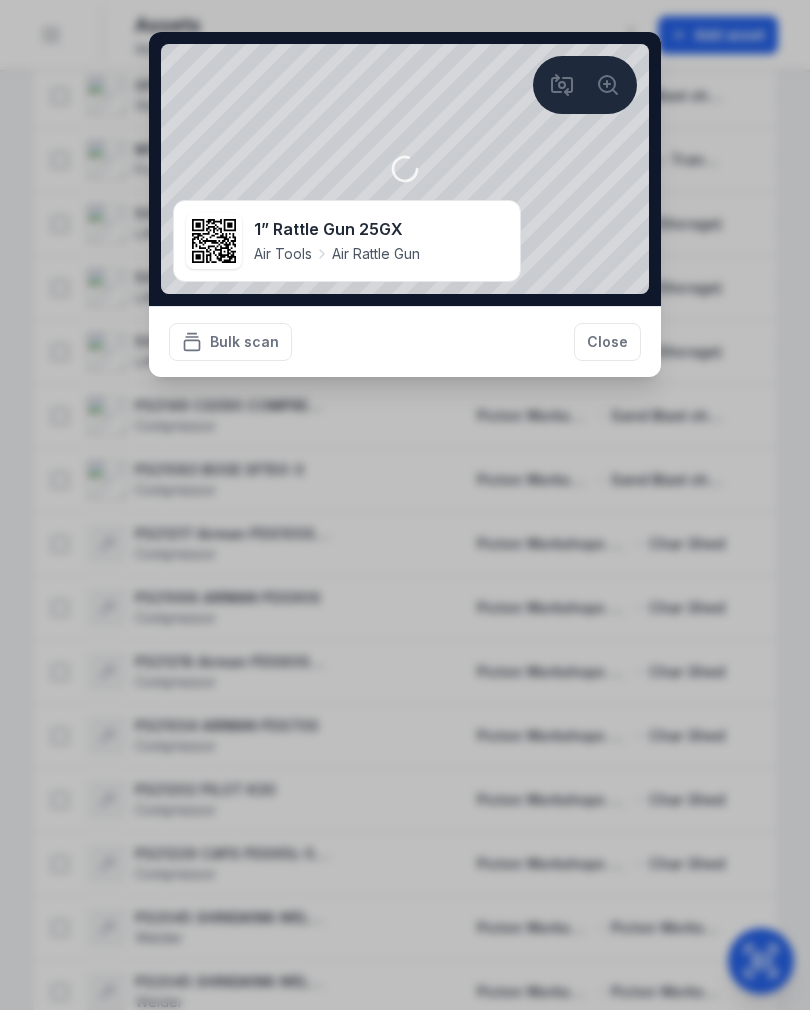 click on "Close" at bounding box center (607, 342) 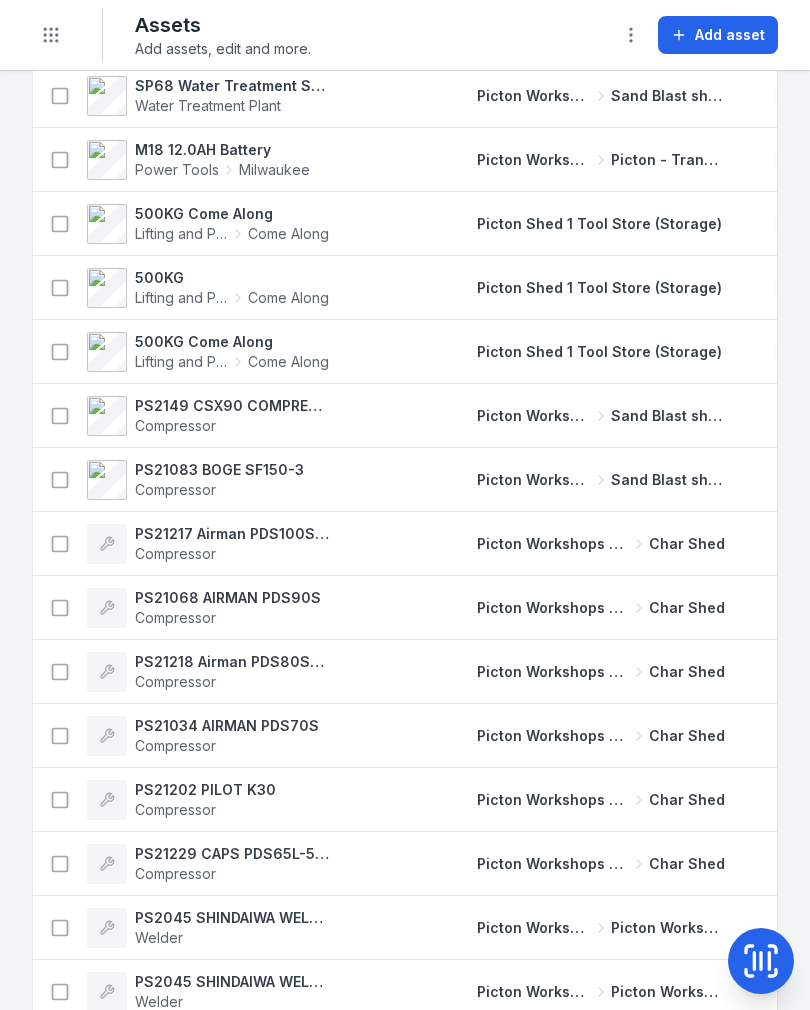 scroll, scrollTop: 0, scrollLeft: 0, axis: both 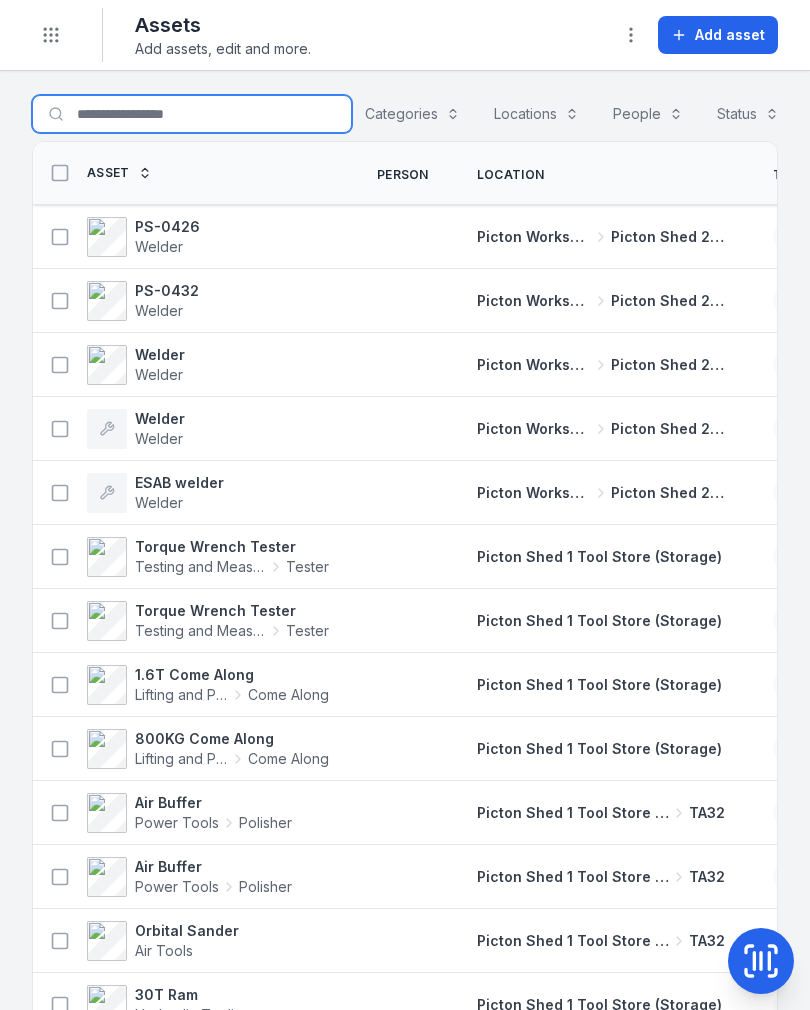click on "Search for  assets" at bounding box center (192, 114) 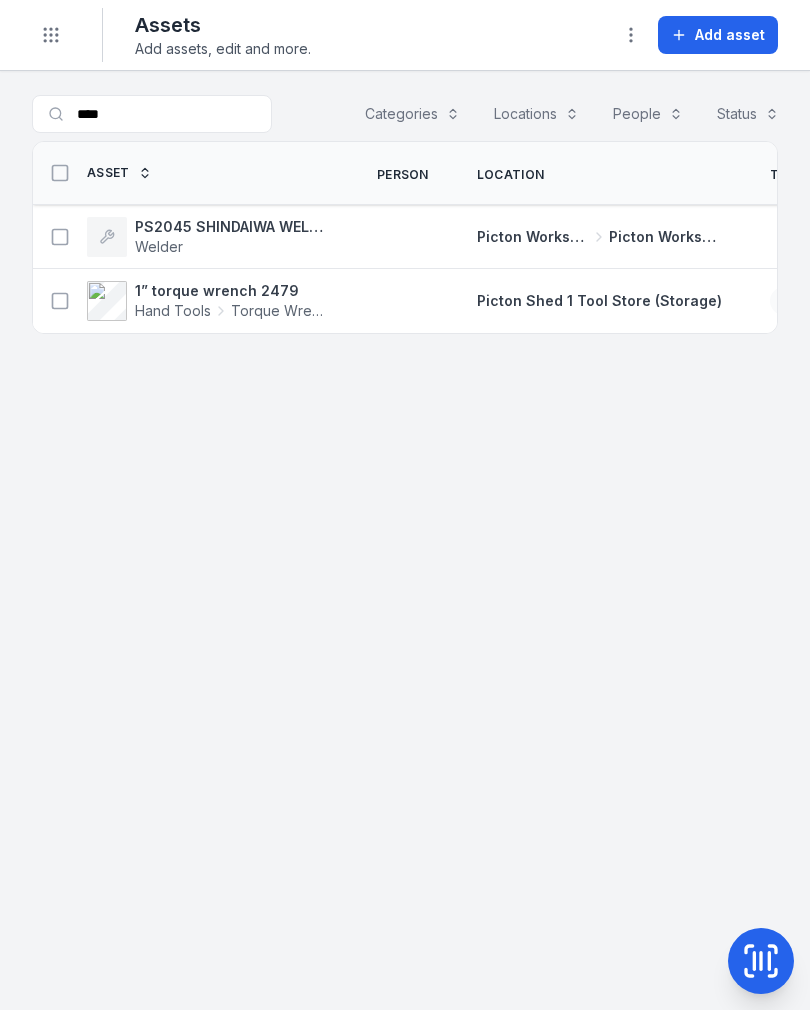 click 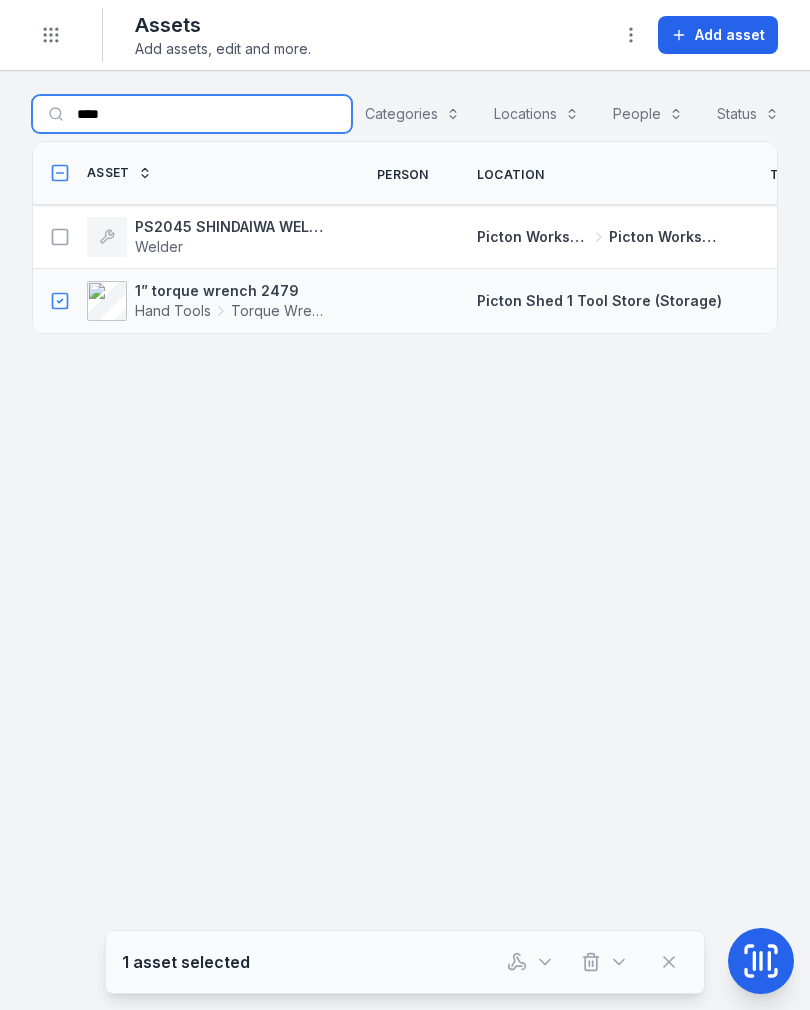 click on "****" at bounding box center (192, 114) 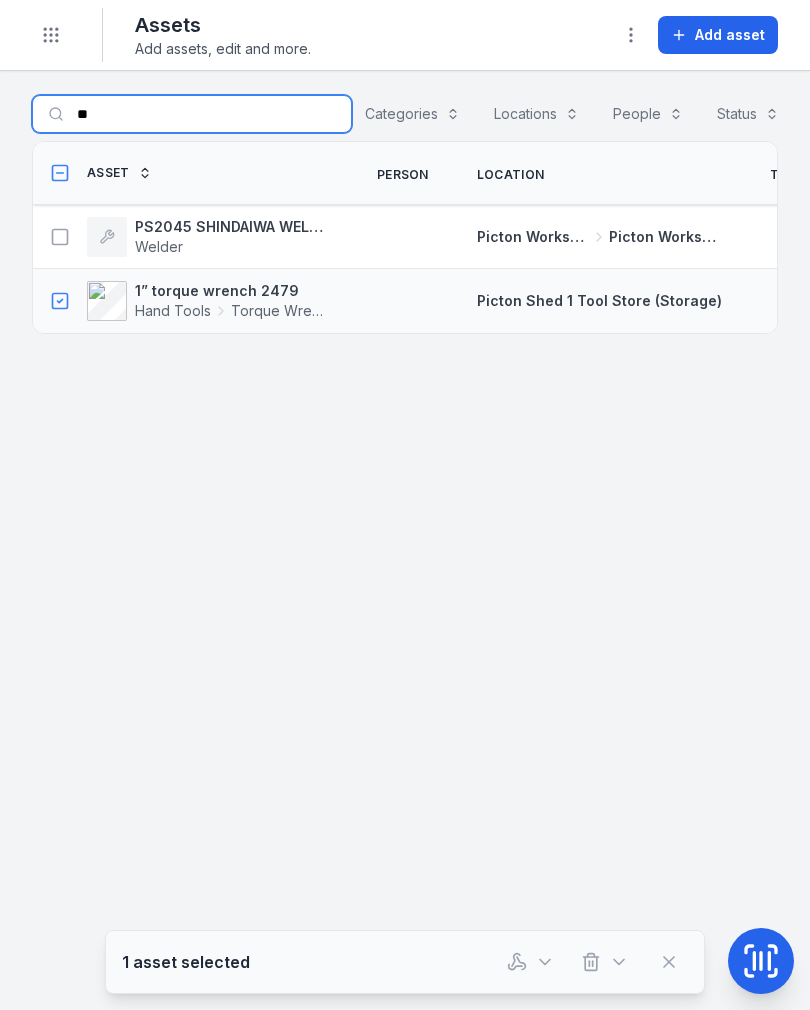 type on "*" 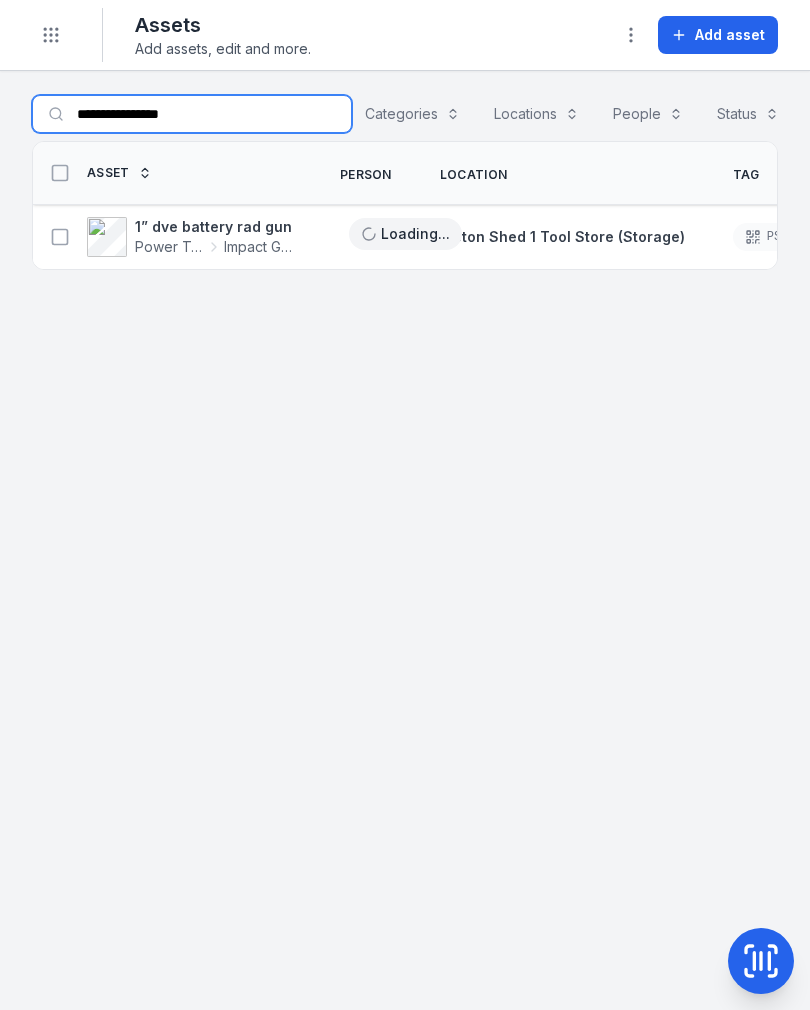 type on "**********" 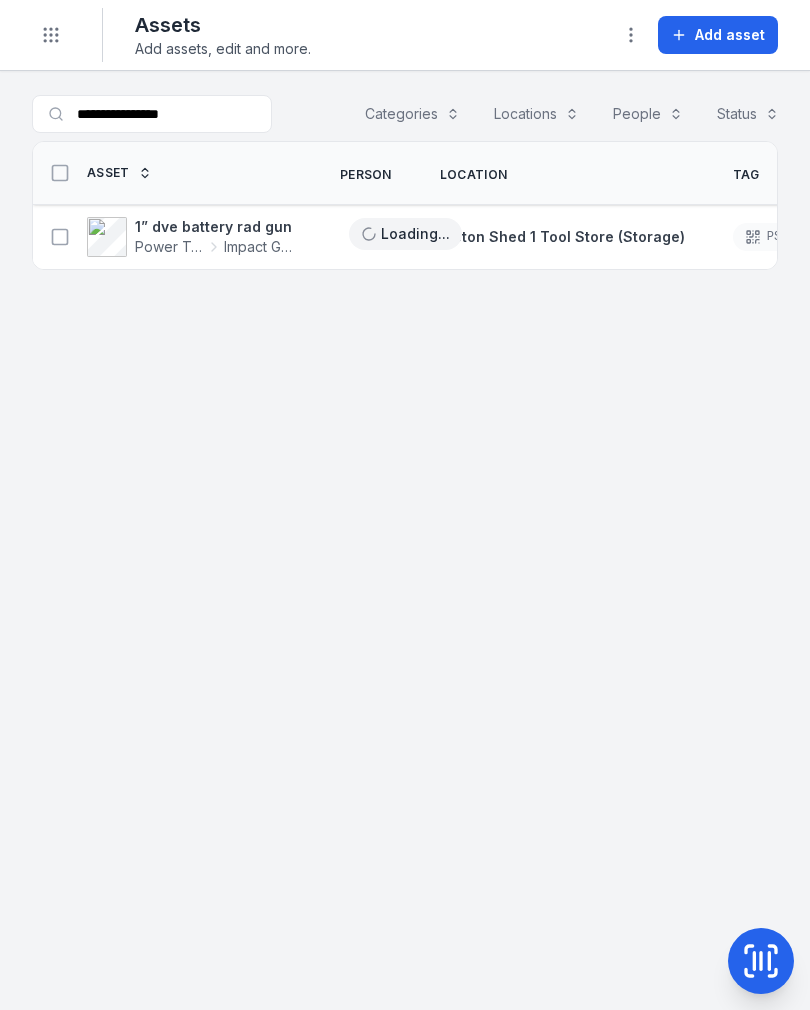 click 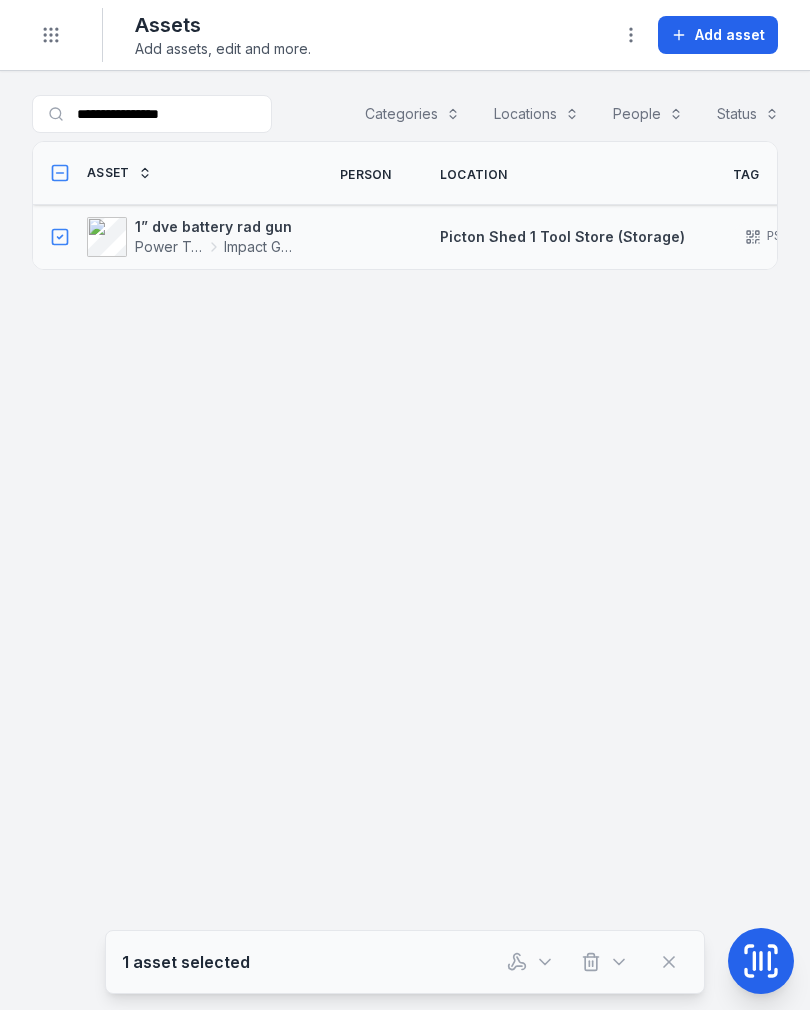 click 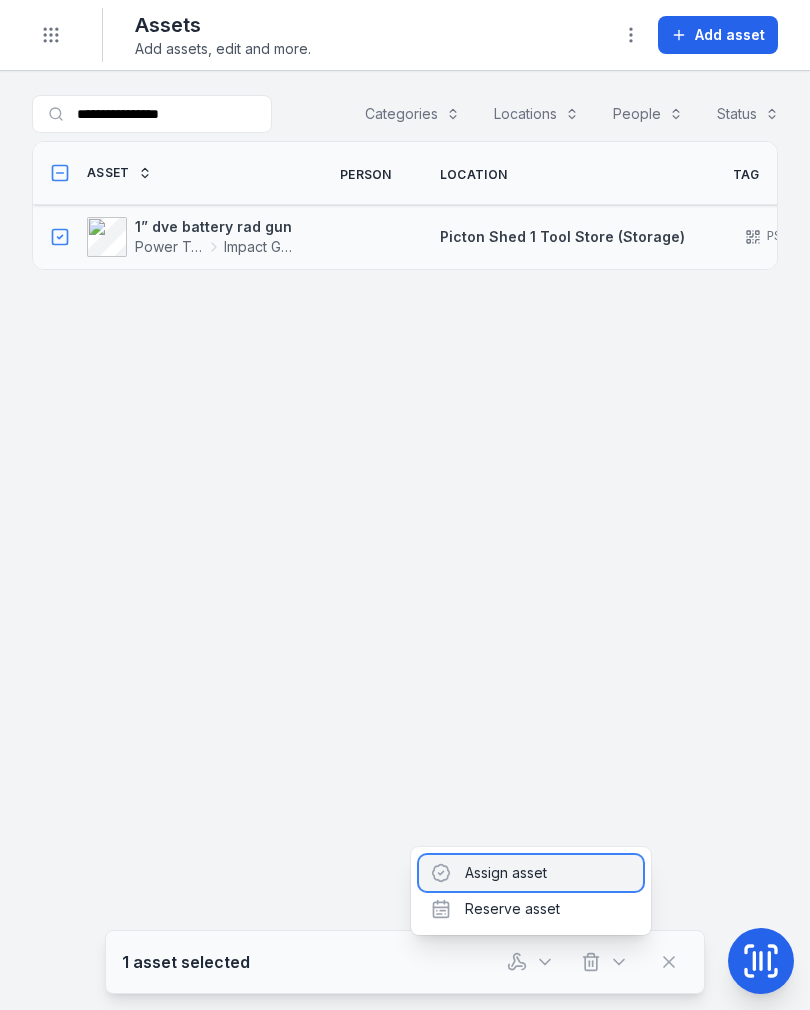 click on "Assign asset" at bounding box center [531, 873] 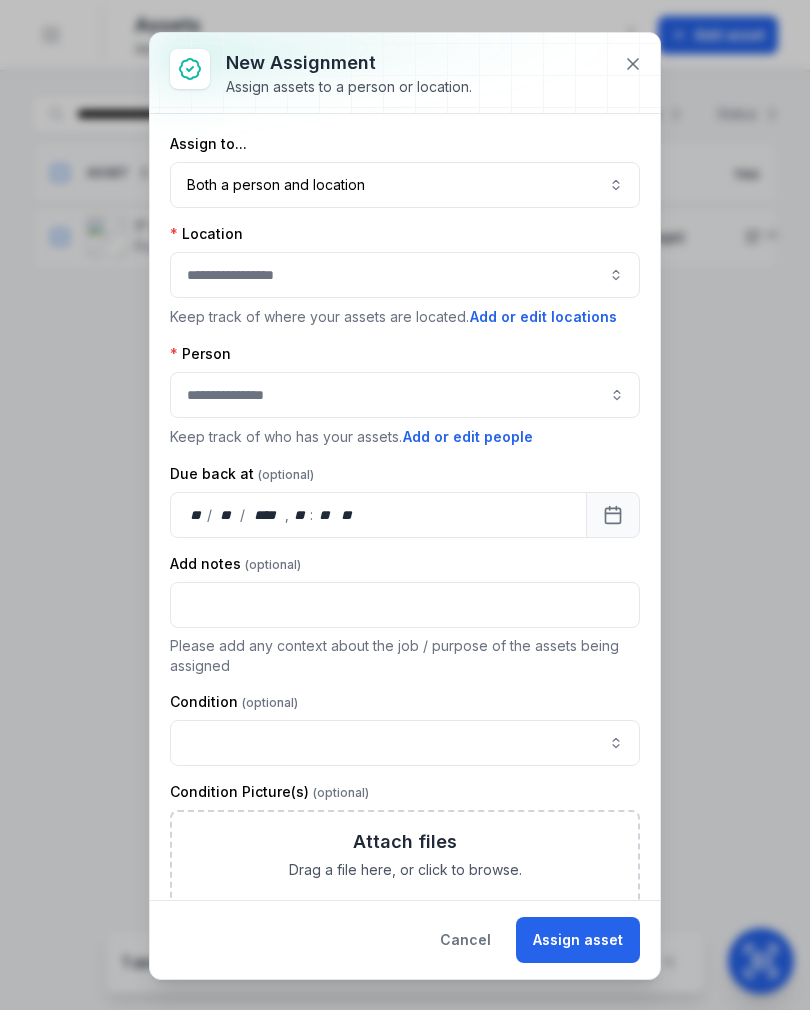 click on "Both a person and location ****" at bounding box center [405, 185] 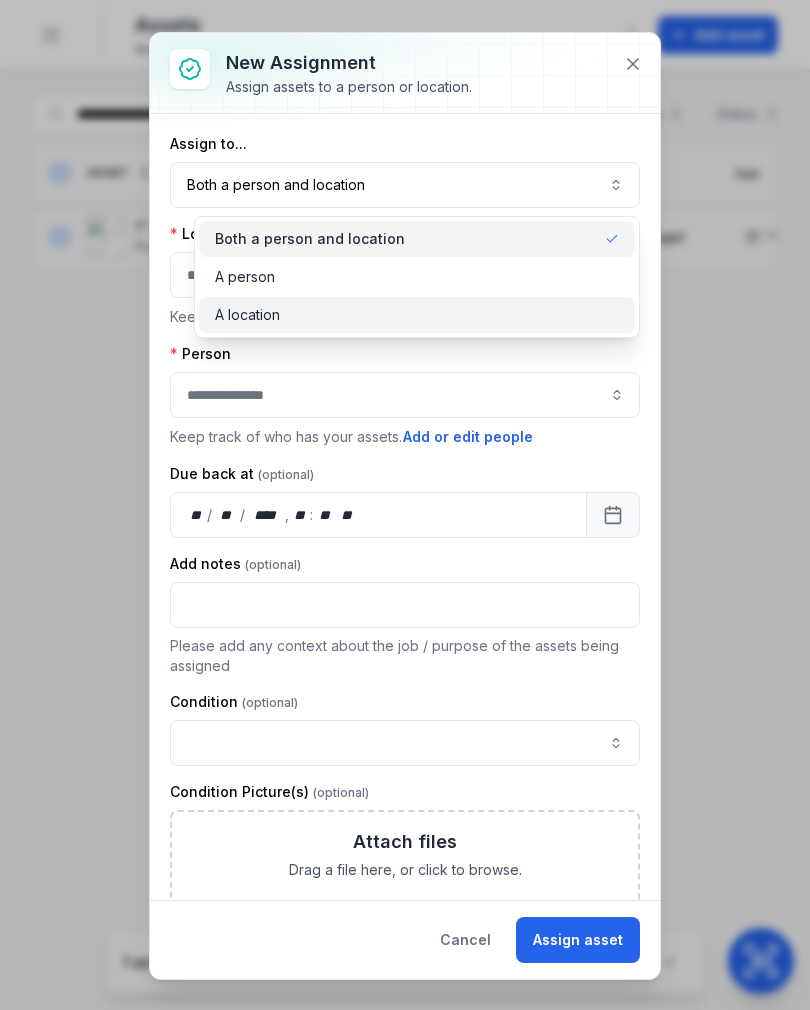 click on "A location" at bounding box center (417, 315) 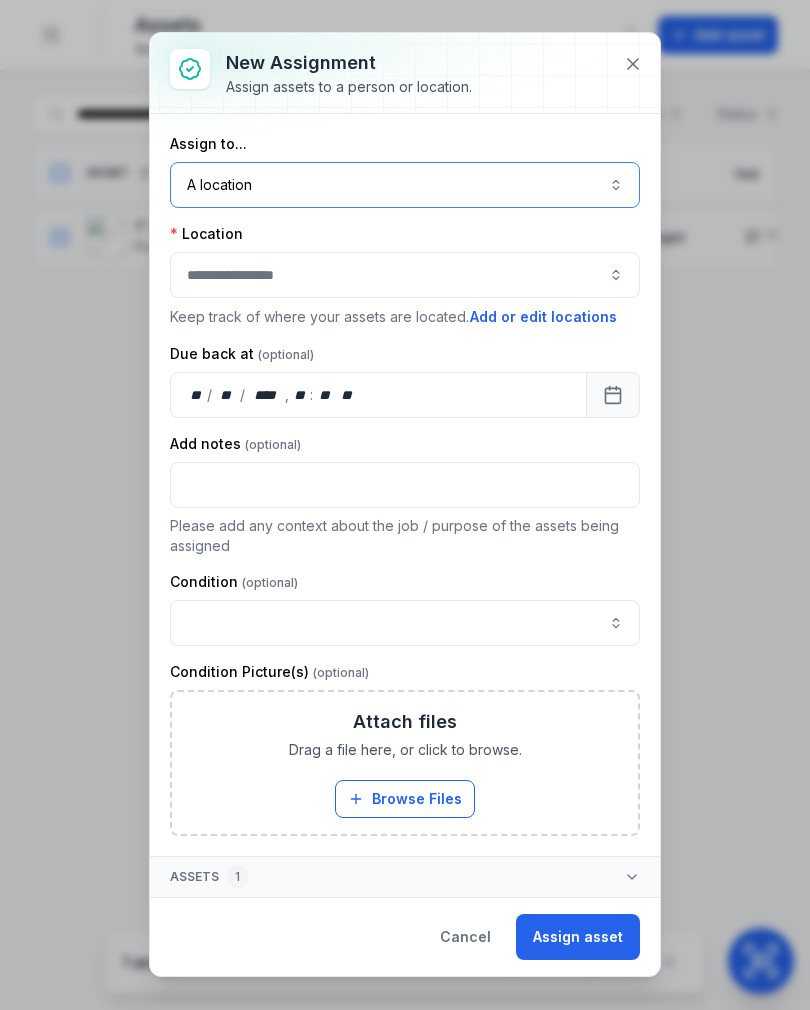 click at bounding box center (405, 275) 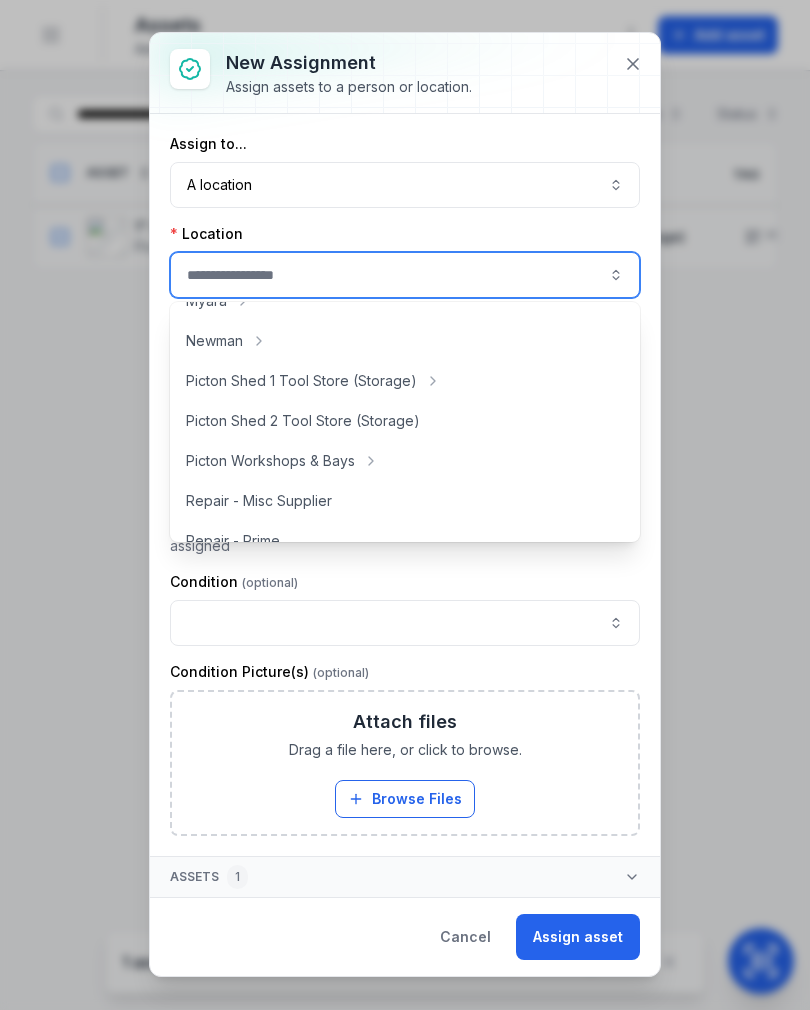 scroll, scrollTop: 348, scrollLeft: 0, axis: vertical 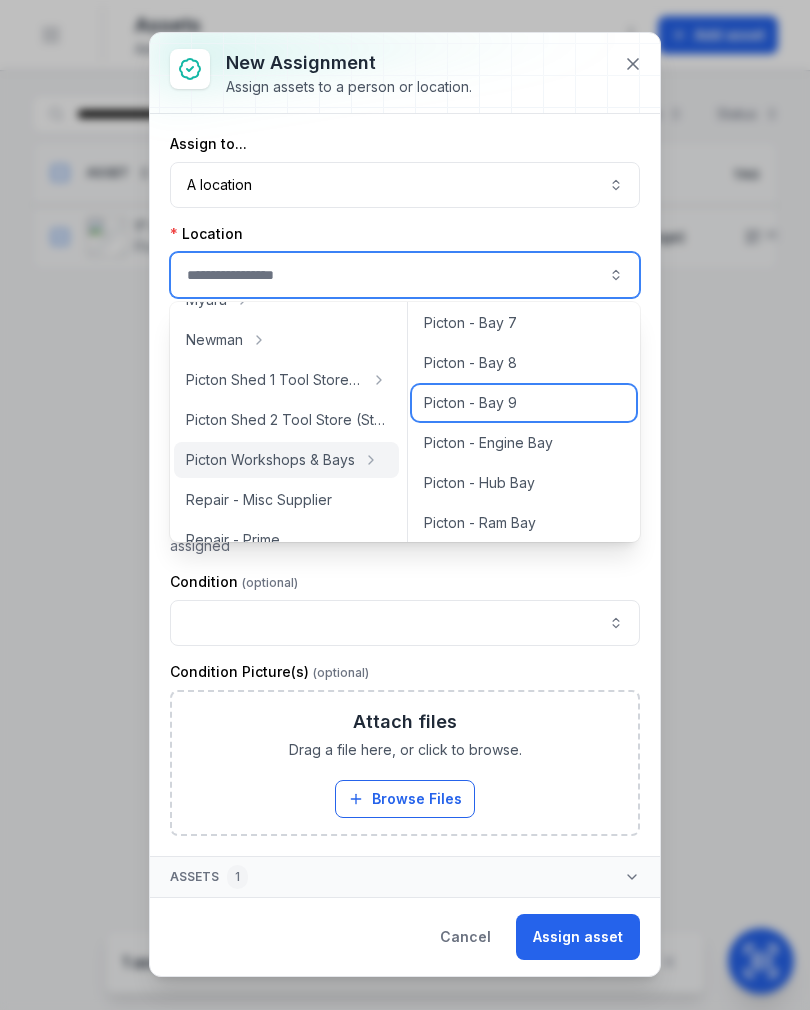 click on "Picton - Bay 9" at bounding box center (524, 403) 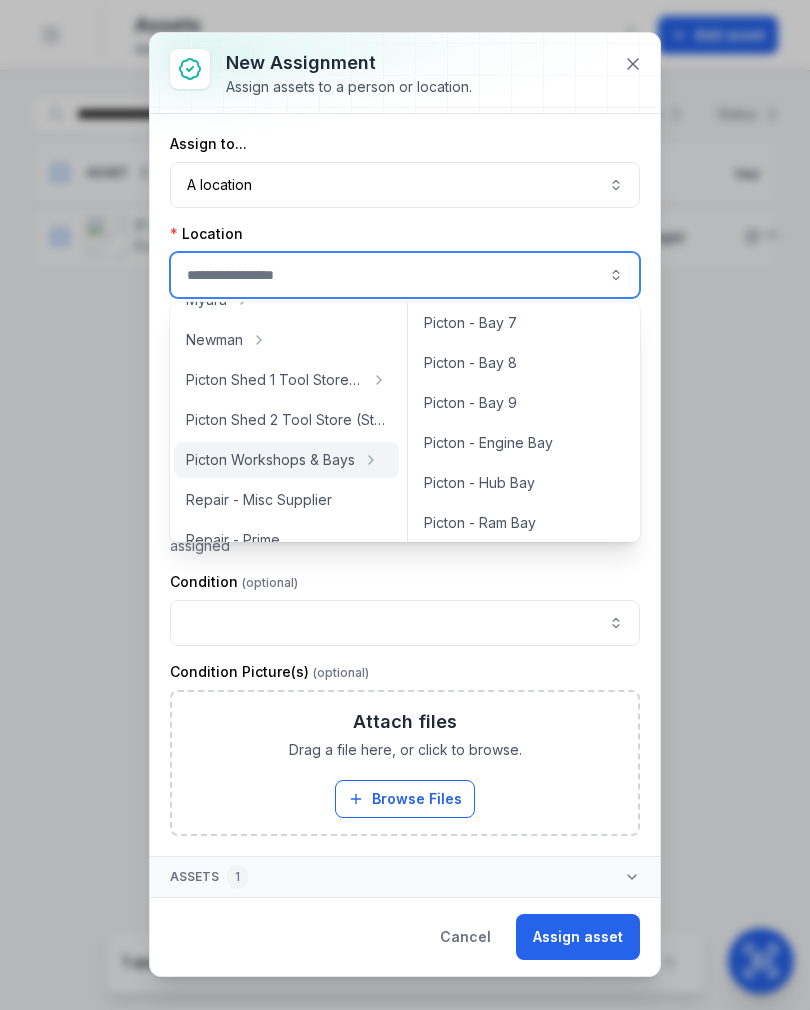 type on "**********" 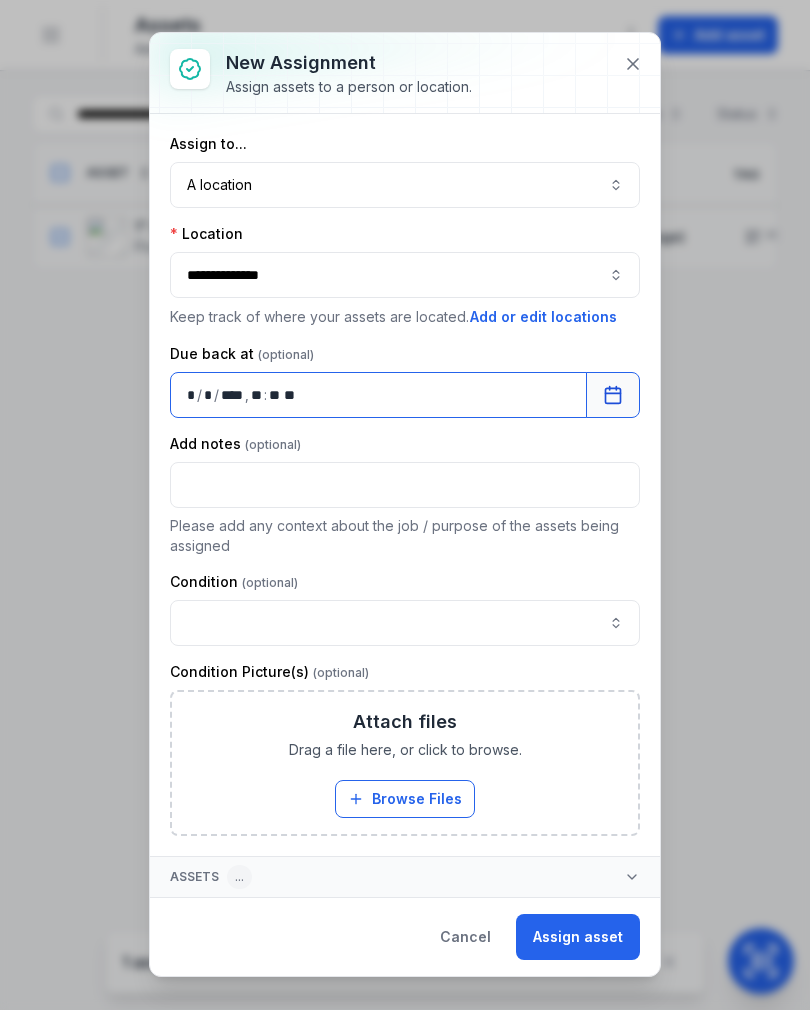 click on "Assign to... A location [MASK] Location [MASK] [MASK] Keep track of where your assets are located. Add or edit locations Due back at ** * / ** * / **** **** , ** ** : ** ** ** ** [MASK] Add notes Please add any context about the job / purpose of the assets being assigned Condition Condition Picture(s) [MASK] Attach files Drag a file here, or click to browse. Browse Files Take Photos" at bounding box center (405, 485) 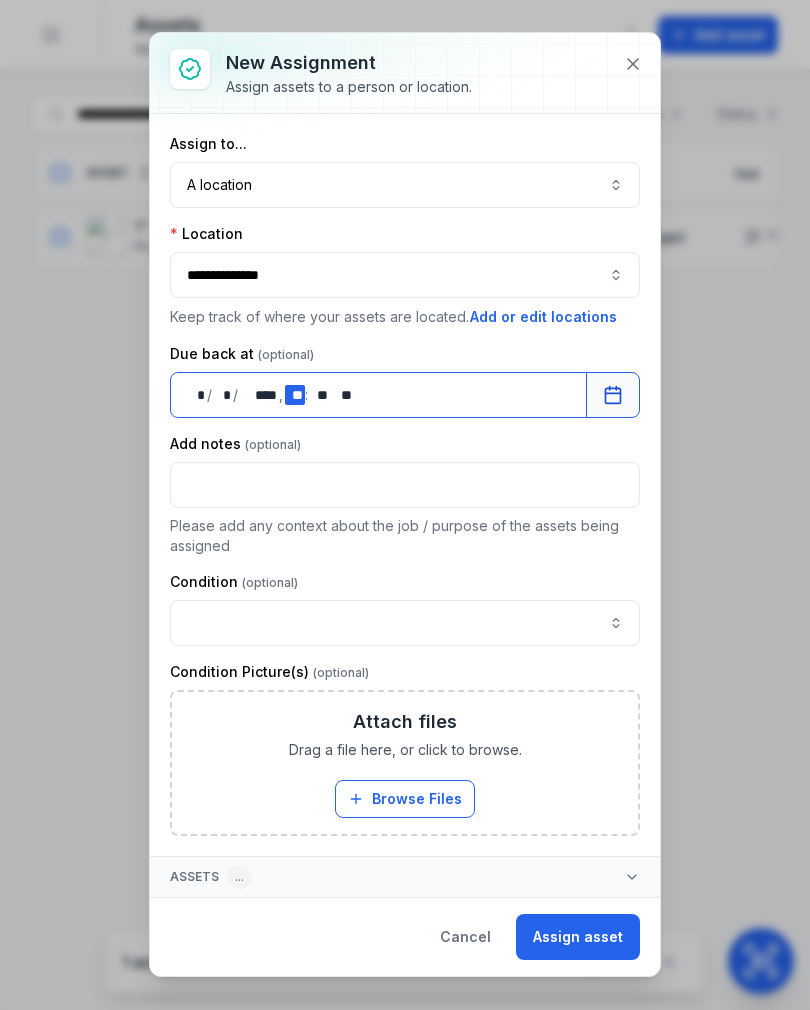 click on "** **" at bounding box center [295, 395] 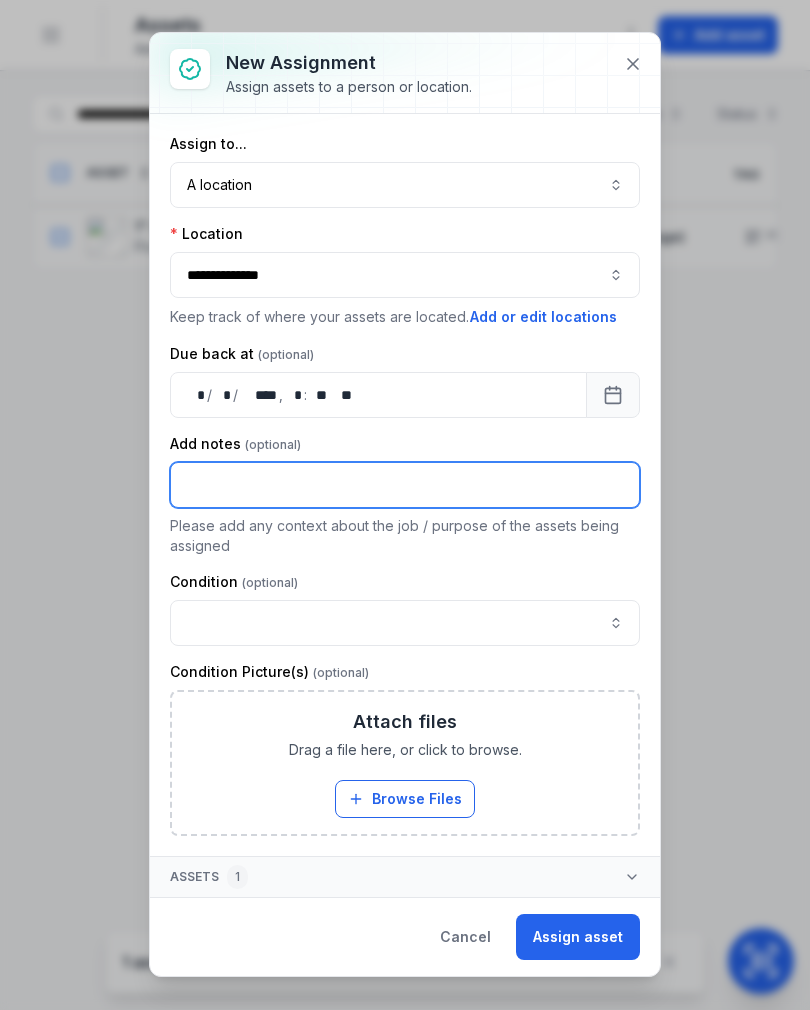 click at bounding box center [405, 485] 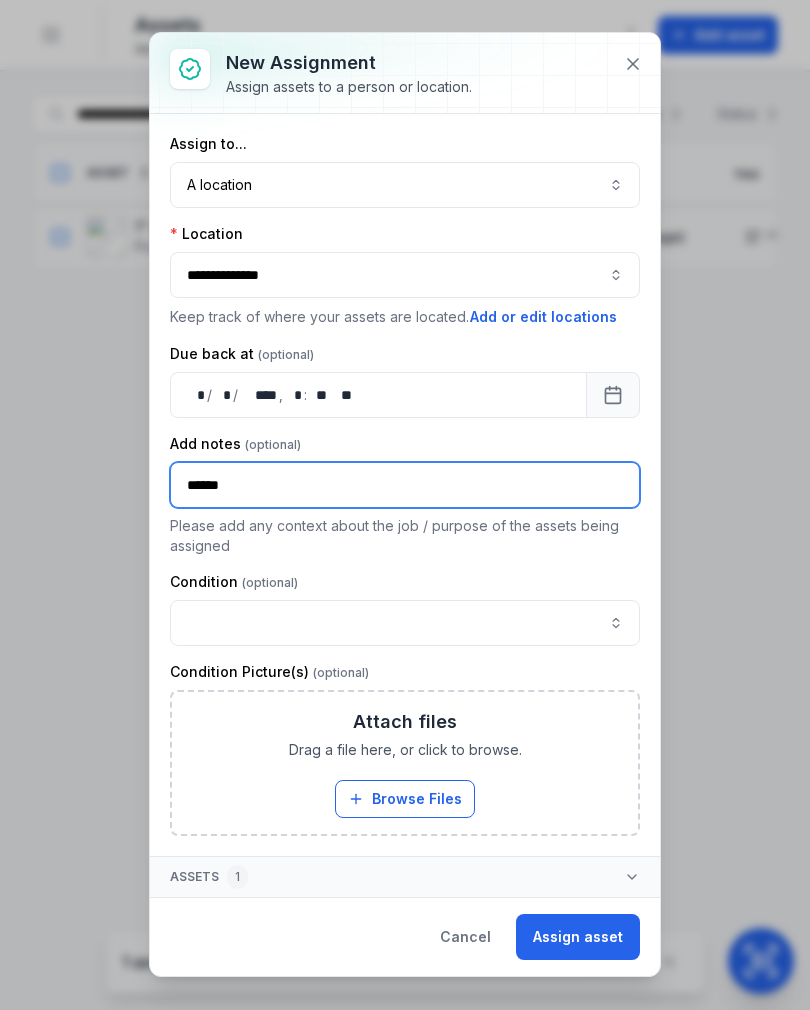 type on "******" 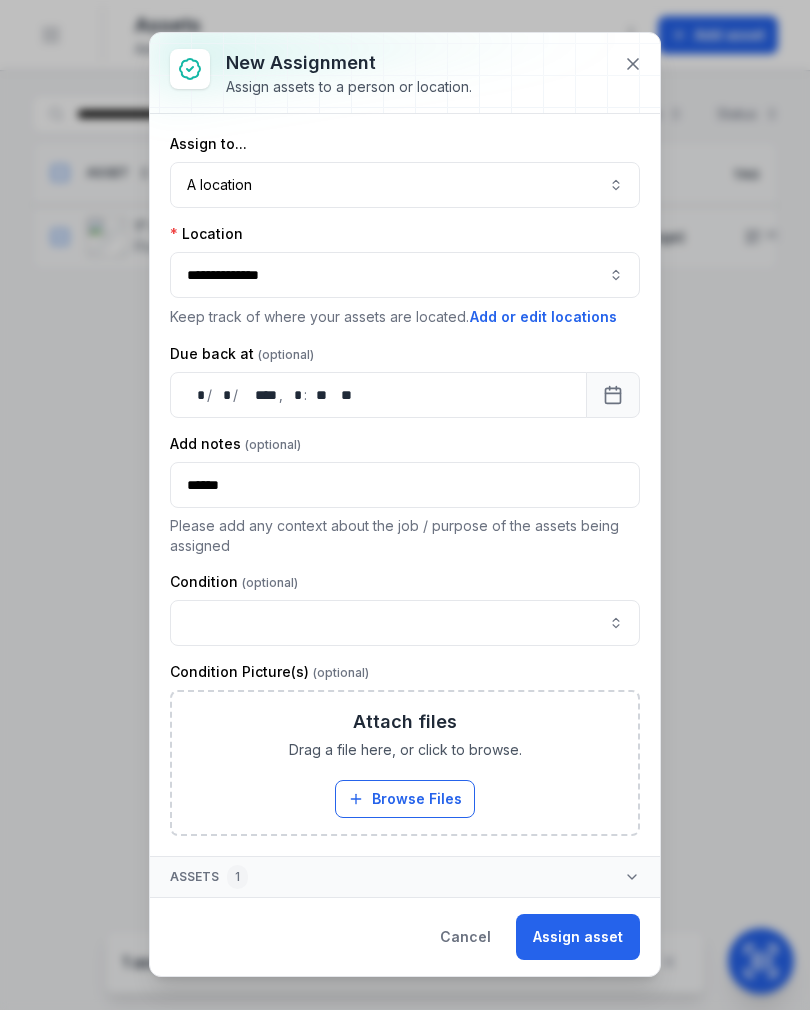 click on "Assign asset" at bounding box center [578, 937] 